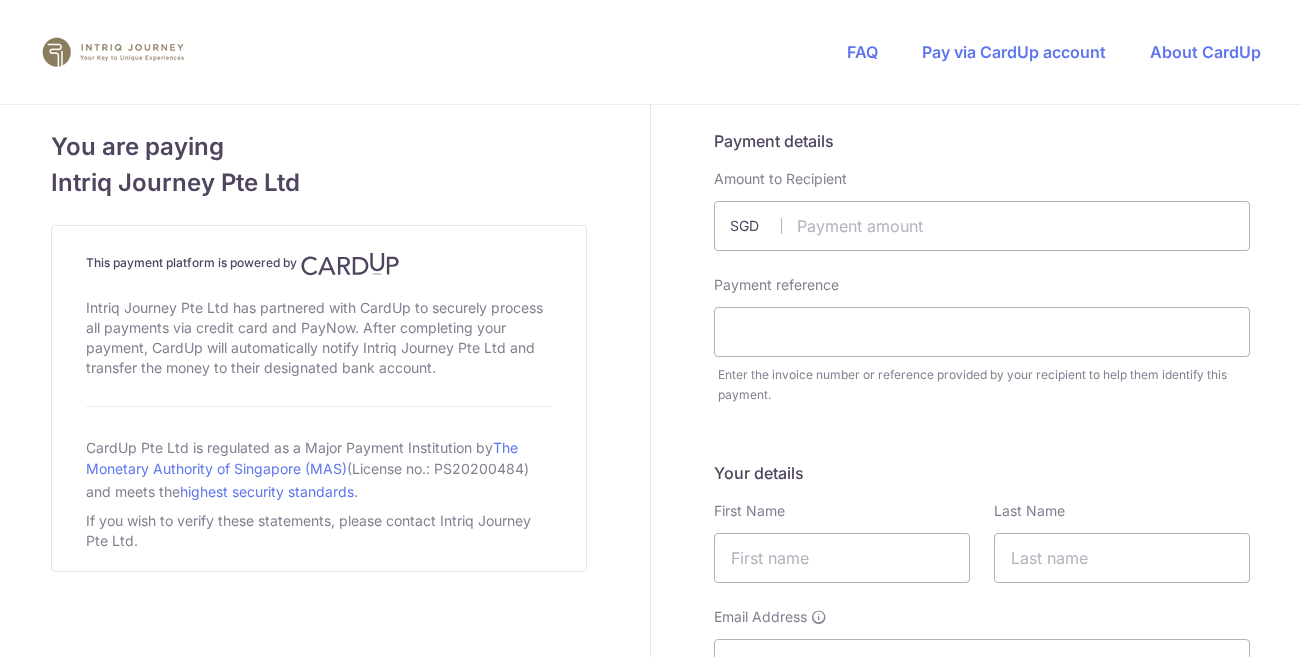 scroll, scrollTop: 0, scrollLeft: 0, axis: both 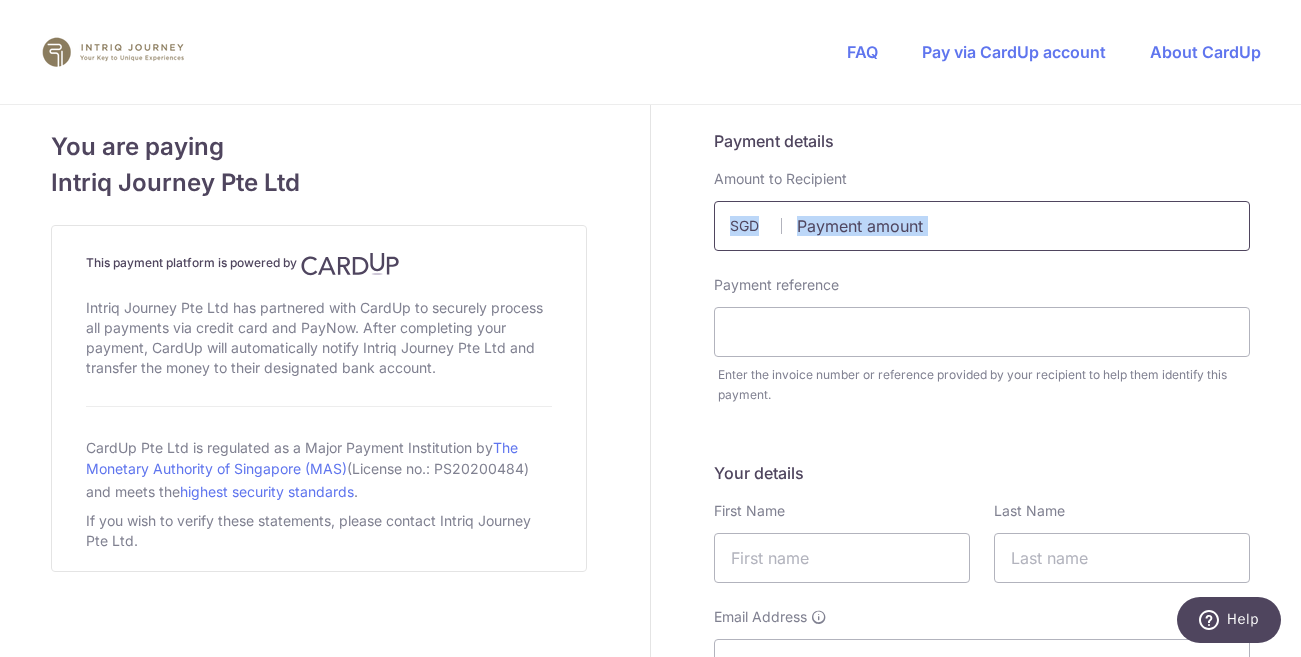 click on "Payment details
Amount to Recipient
SGD
Payment reference
Enter the invoice number or reference provided by your recipient to help them identify this payment." at bounding box center (982, 267) 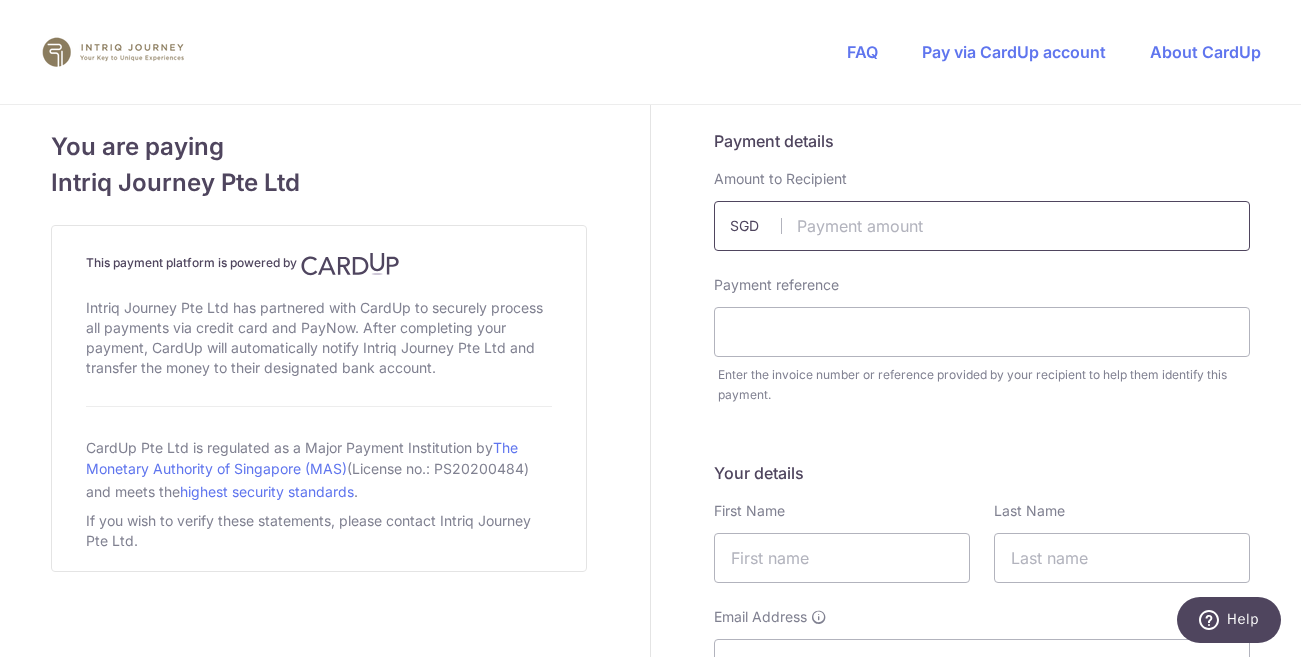 click at bounding box center (982, 226) 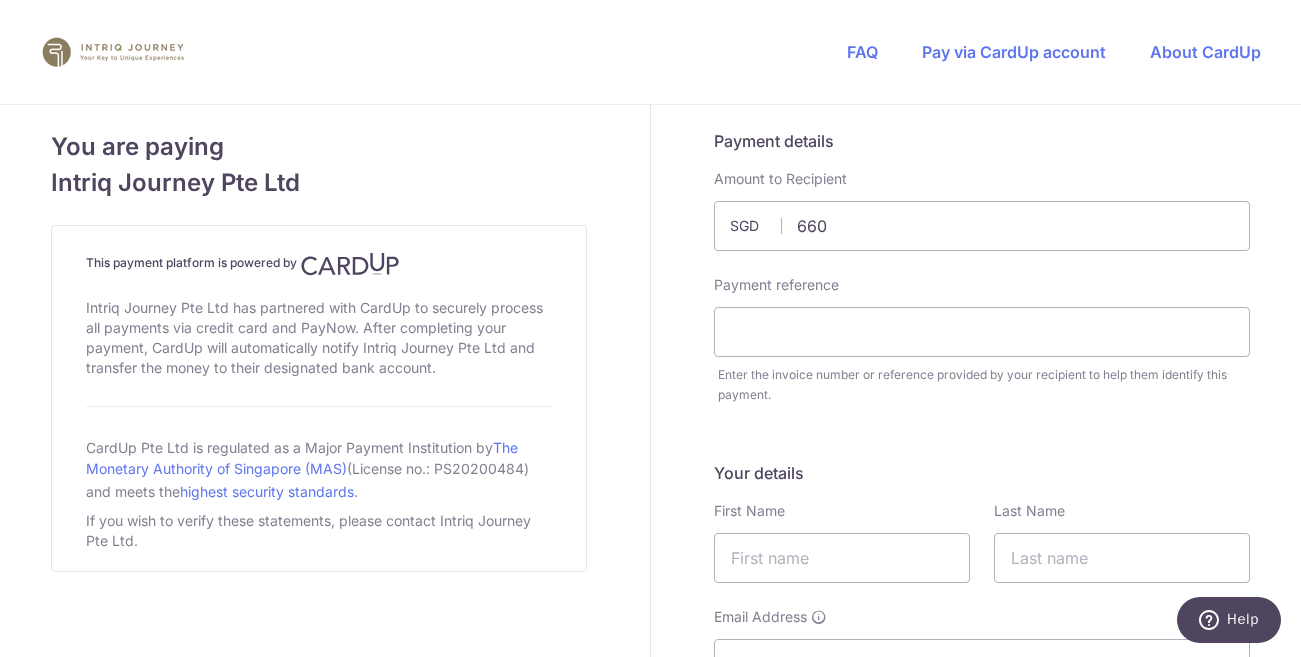 type on "660.00" 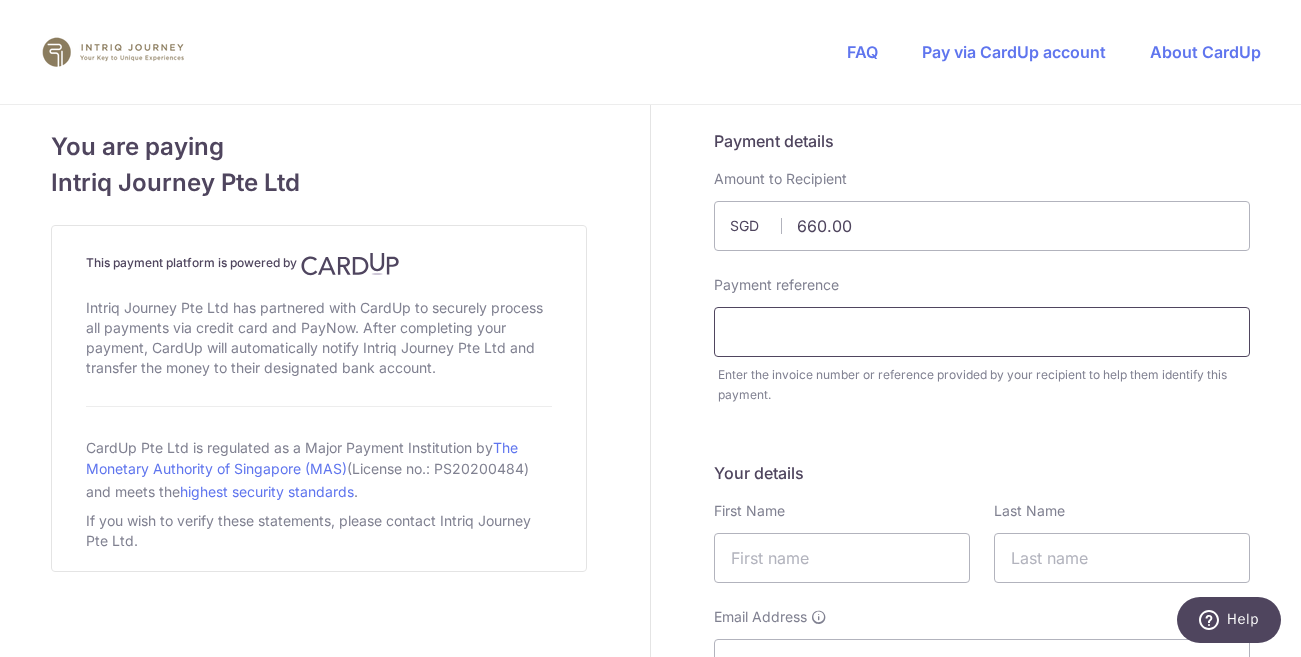 click at bounding box center (982, 332) 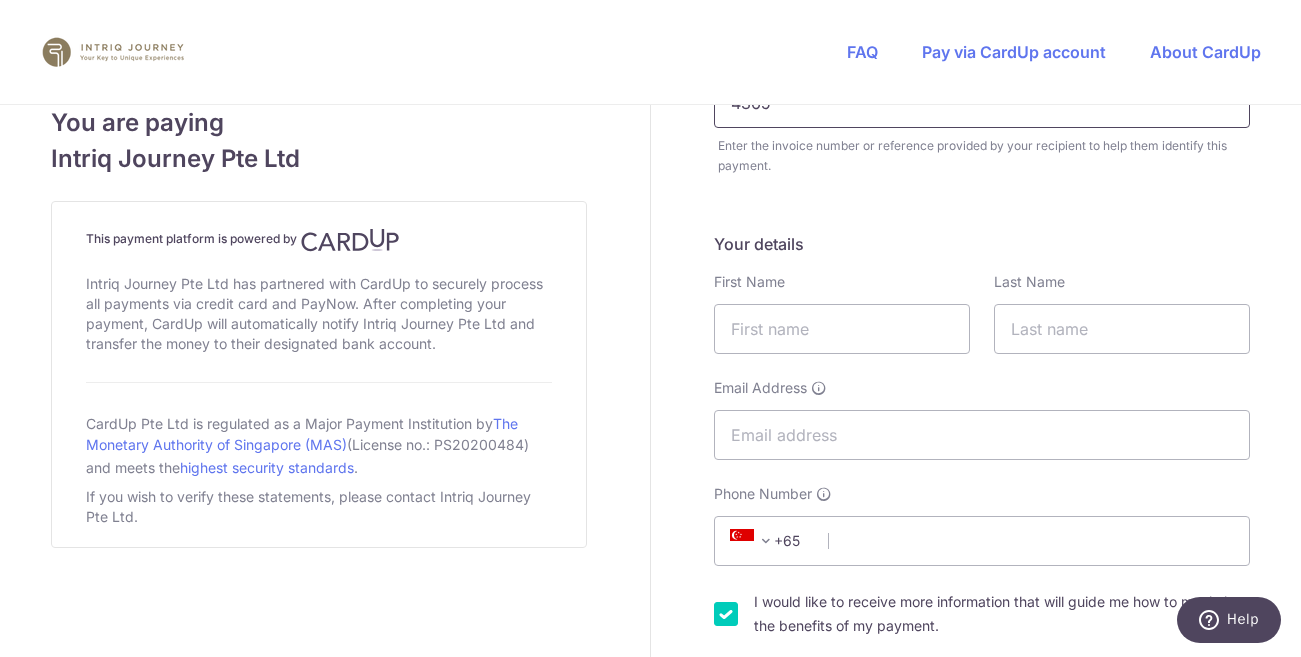 scroll, scrollTop: 251, scrollLeft: 0, axis: vertical 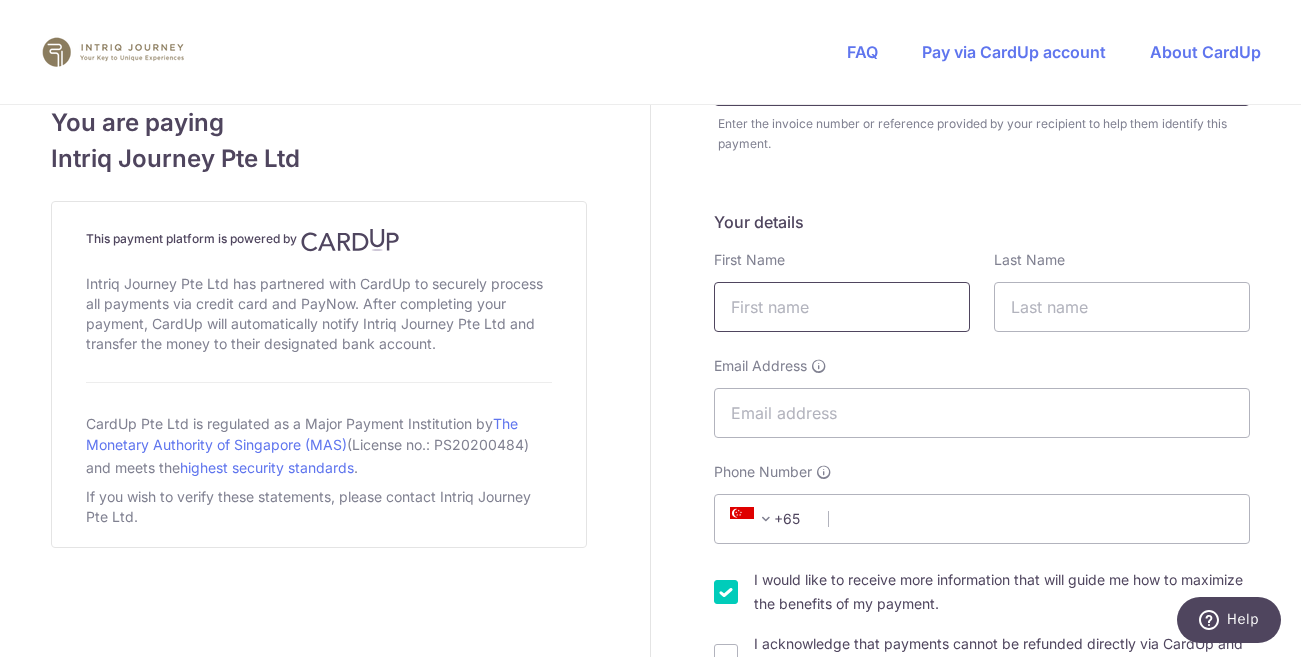 type on "4365" 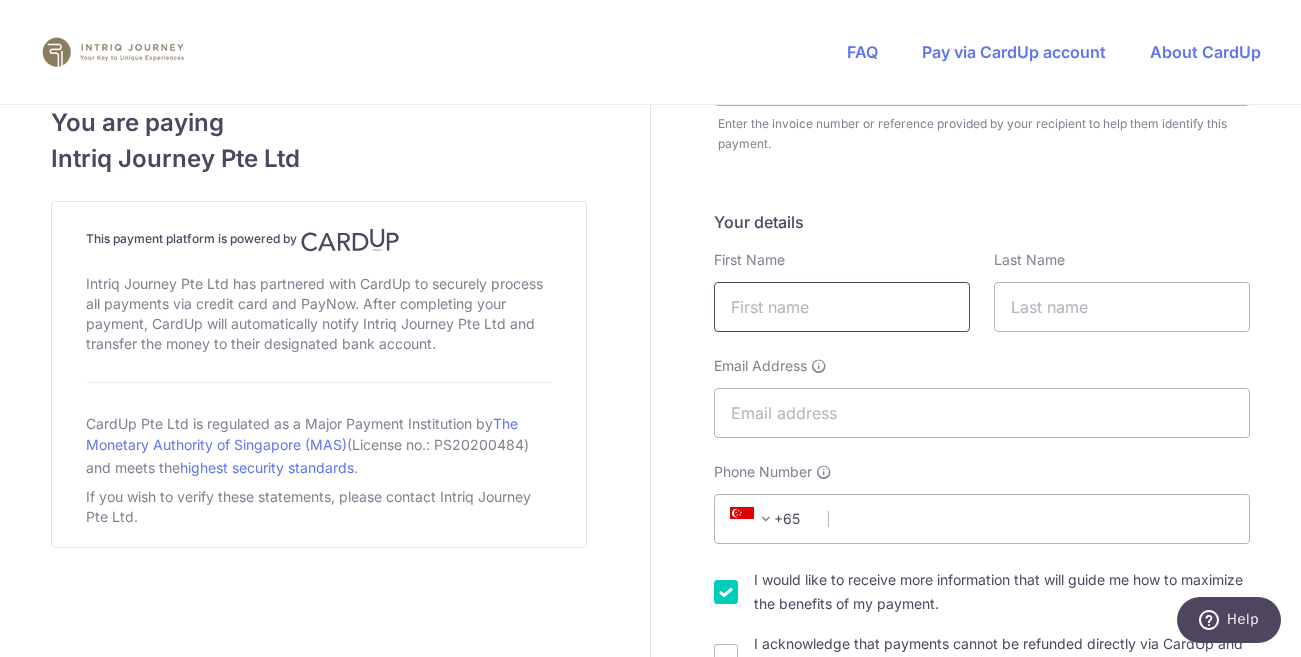 click at bounding box center (842, 307) 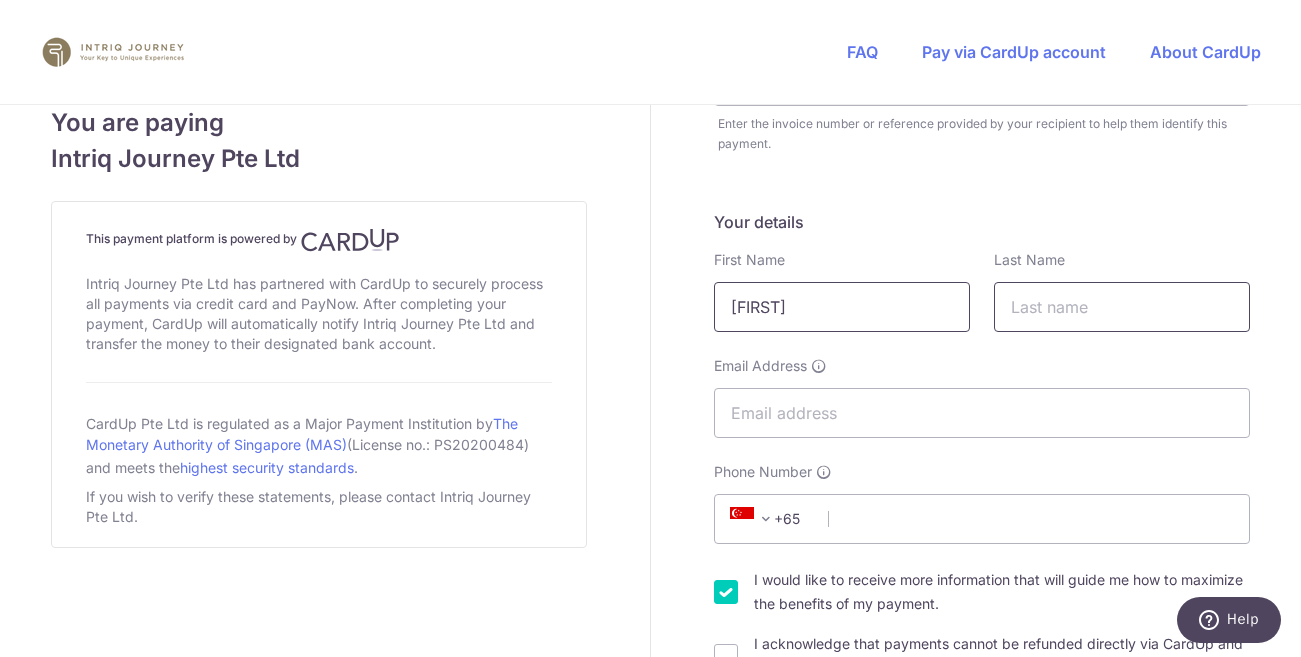 type on "Adeline" 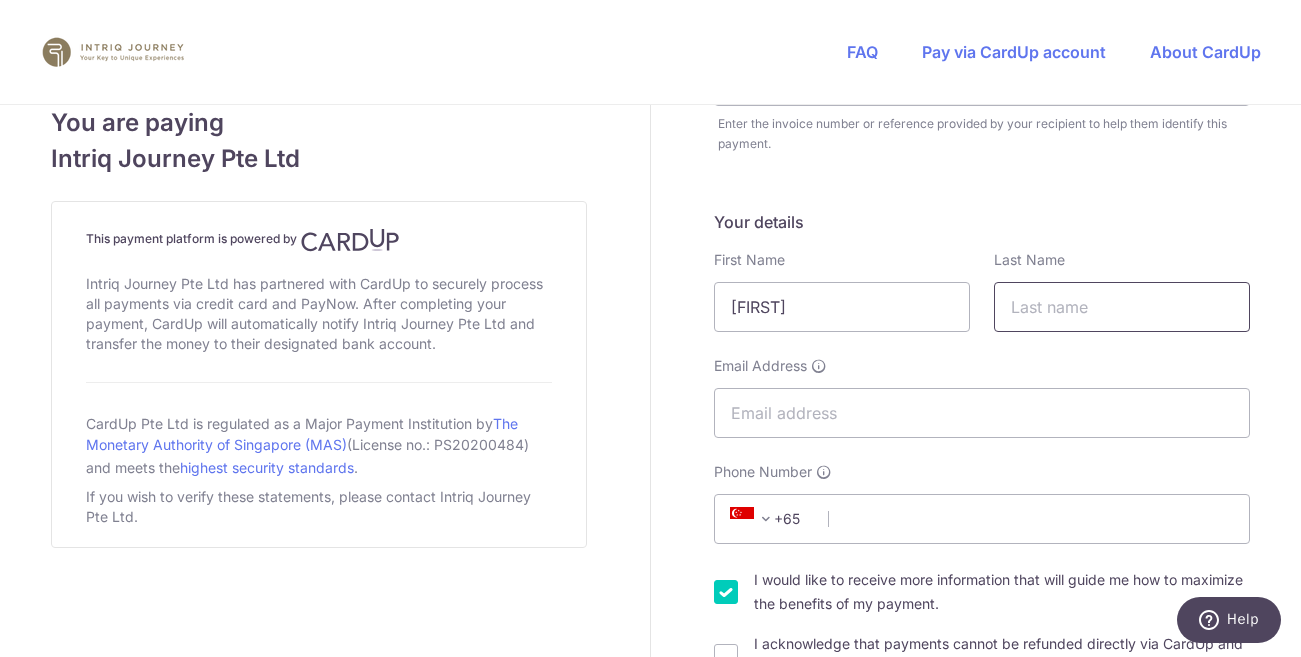 click at bounding box center [1122, 307] 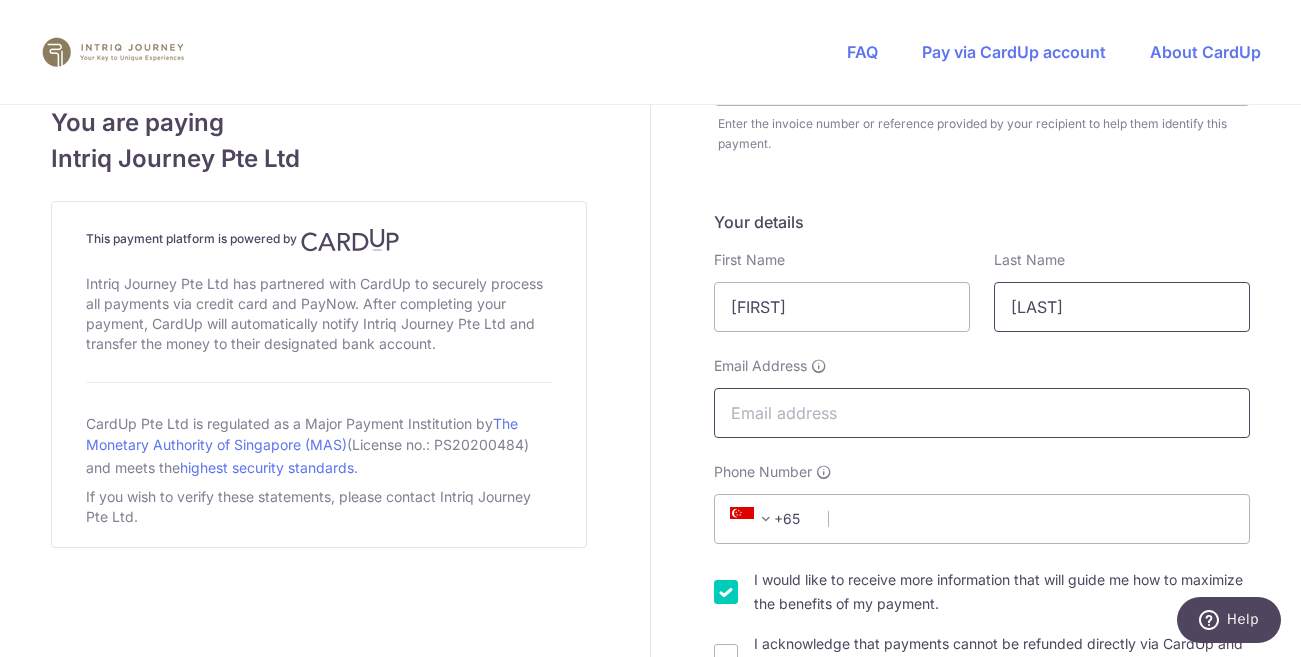 type on "Wong" 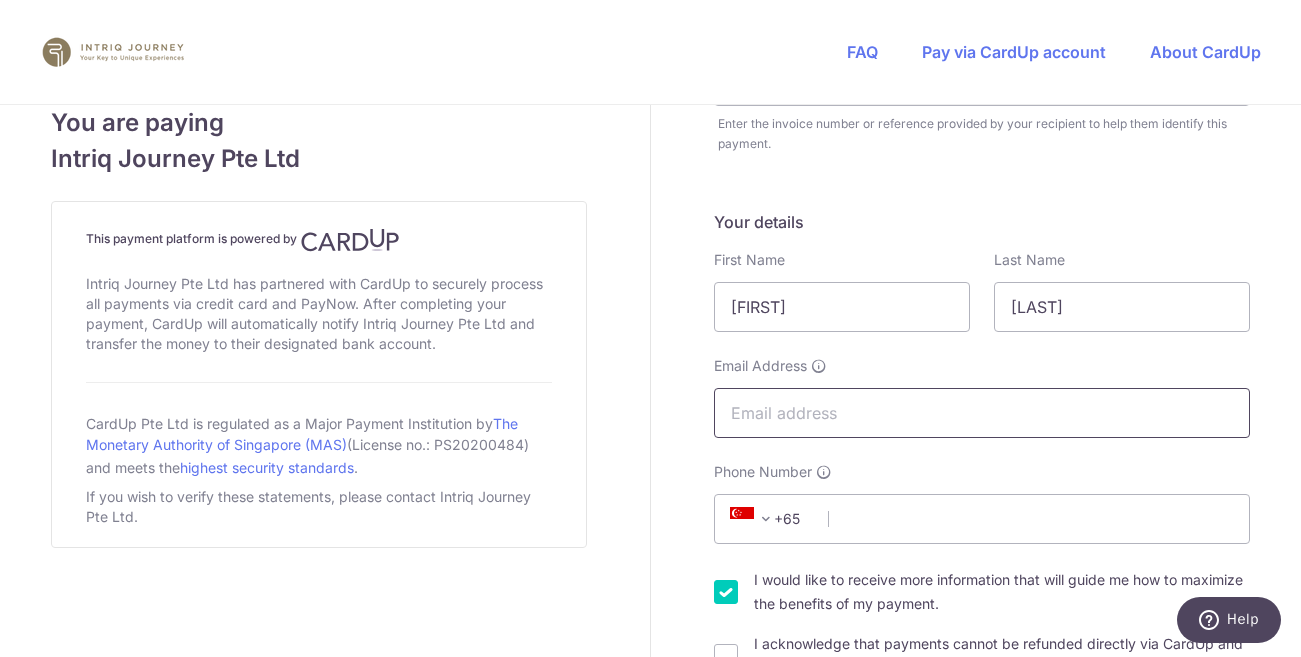 click on "Email Address" at bounding box center [982, 413] 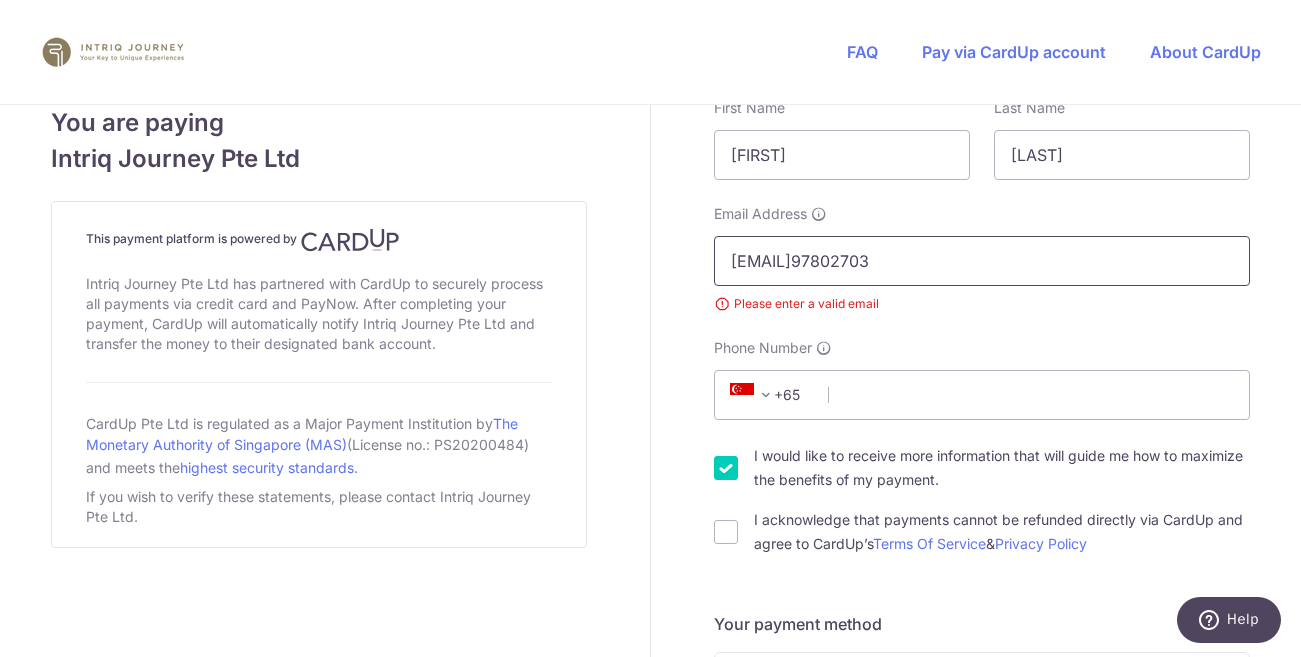 scroll, scrollTop: 410, scrollLeft: 0, axis: vertical 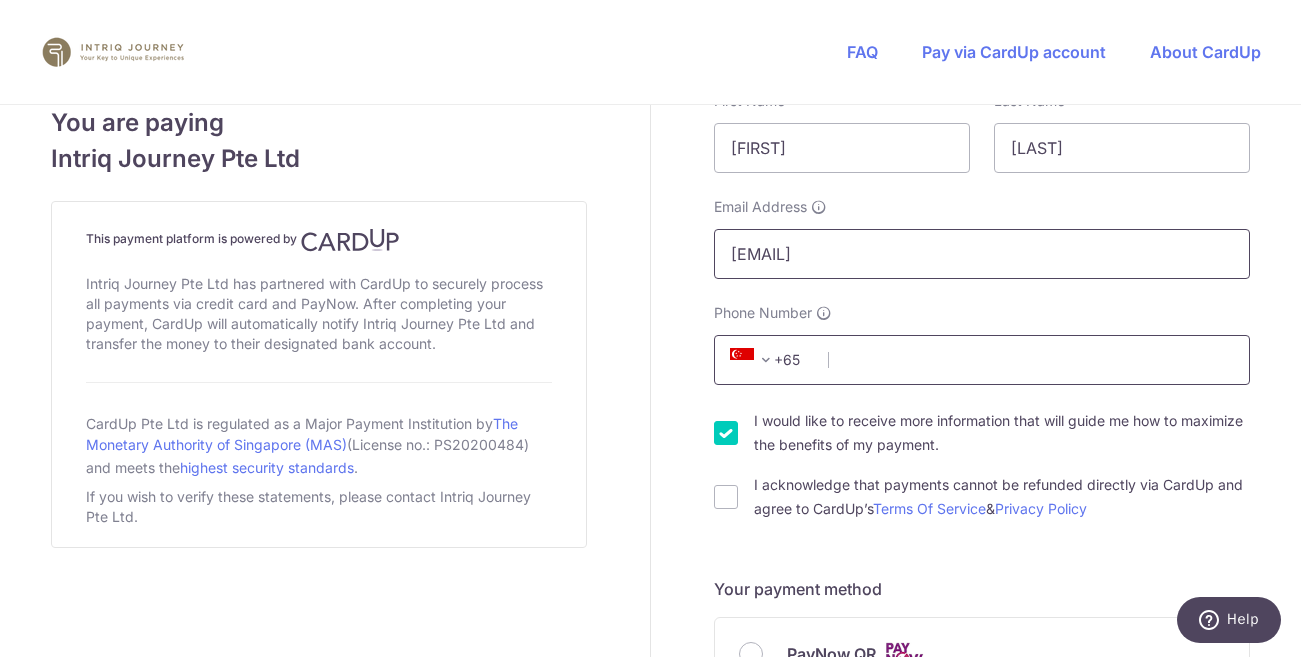 type on "[EMAIL]" 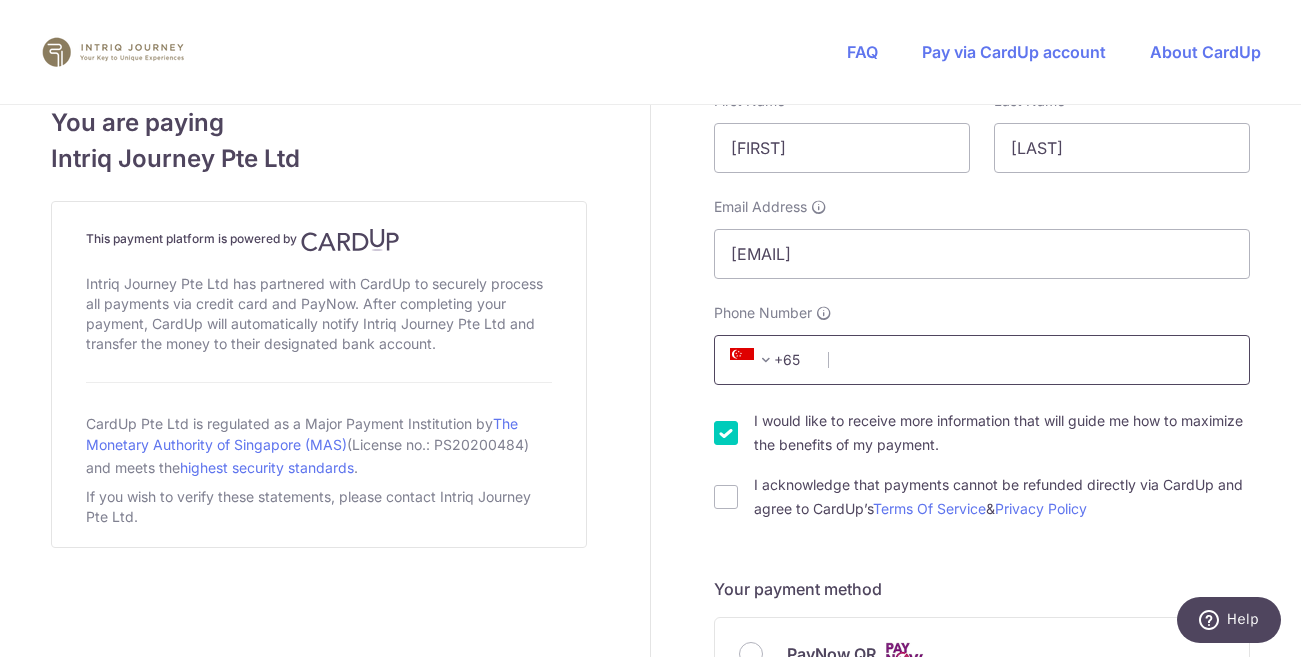 click on "Phone Number" at bounding box center (982, 360) 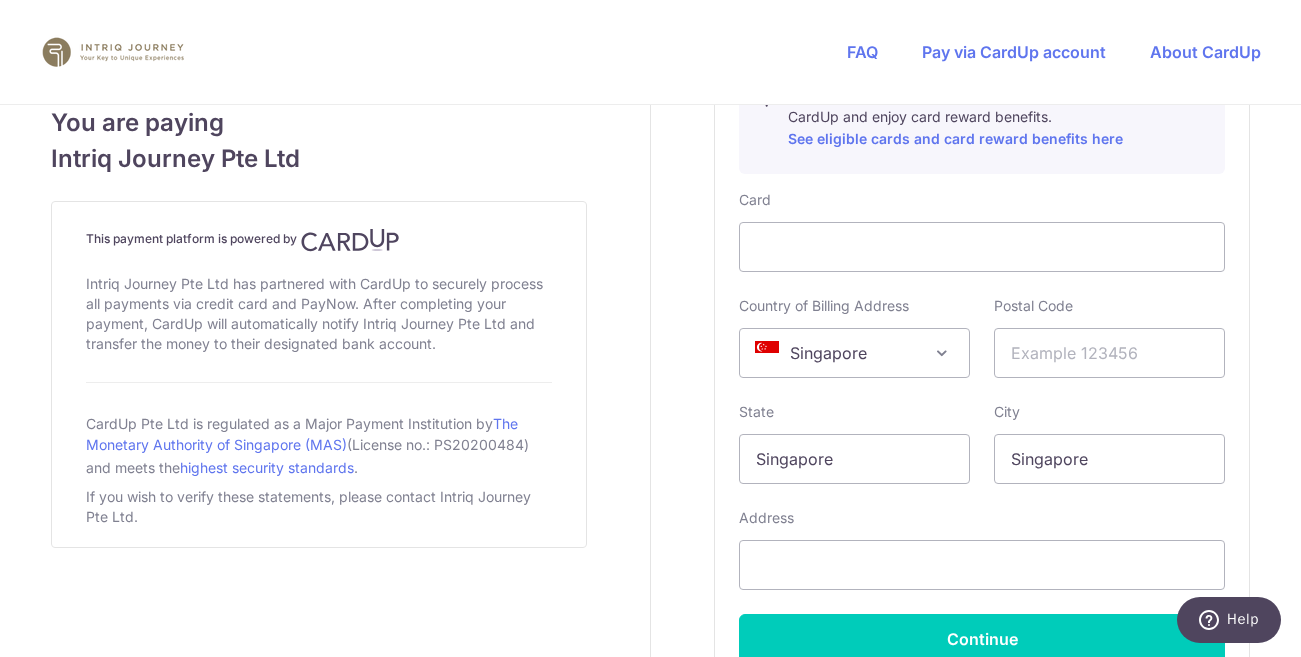 scroll, scrollTop: 1190, scrollLeft: 0, axis: vertical 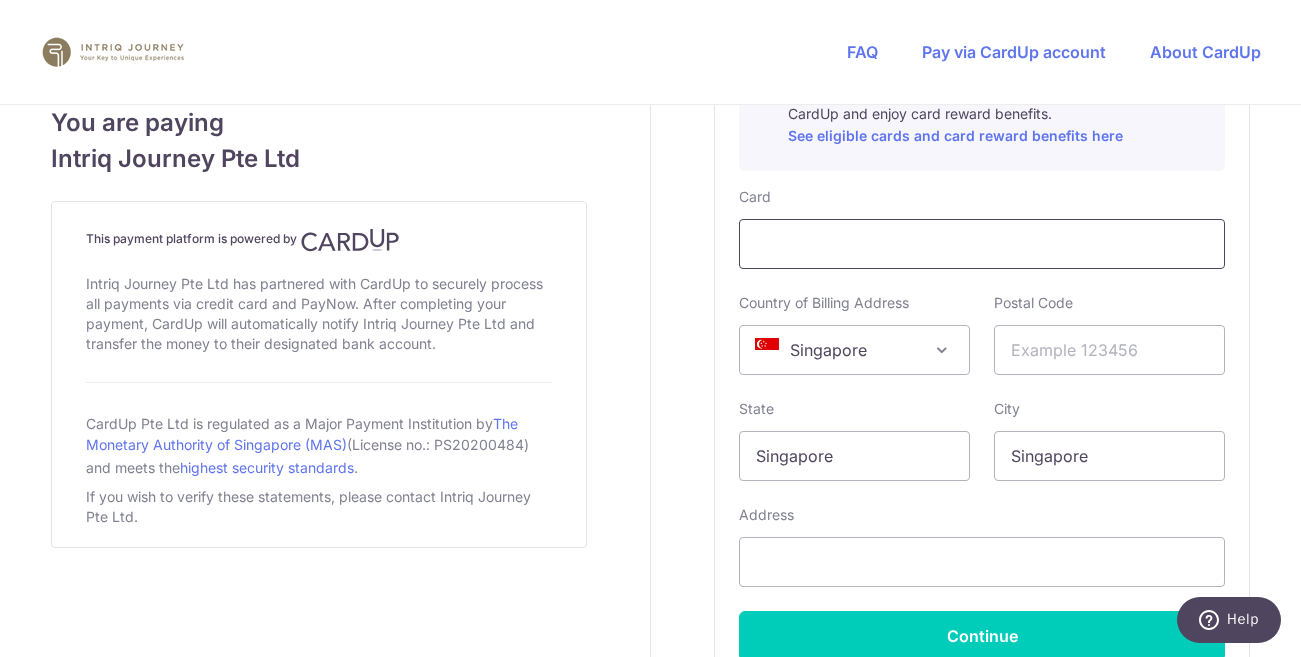 type on "97802703" 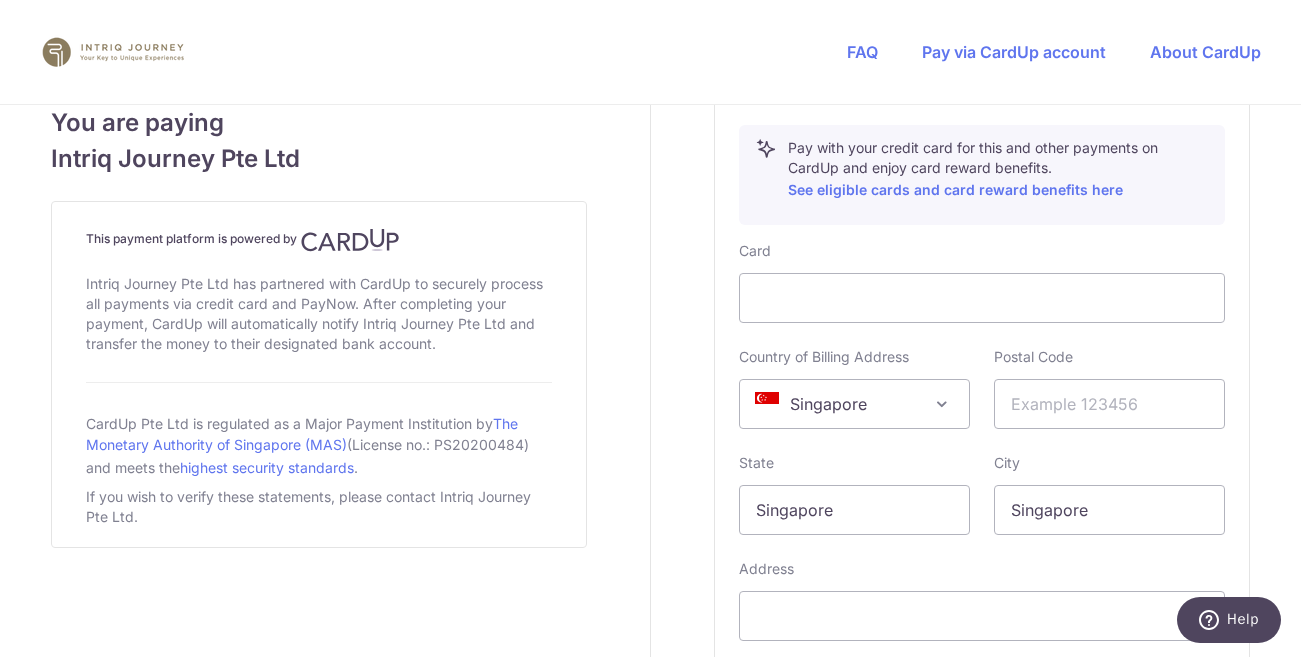scroll, scrollTop: 1173, scrollLeft: 0, axis: vertical 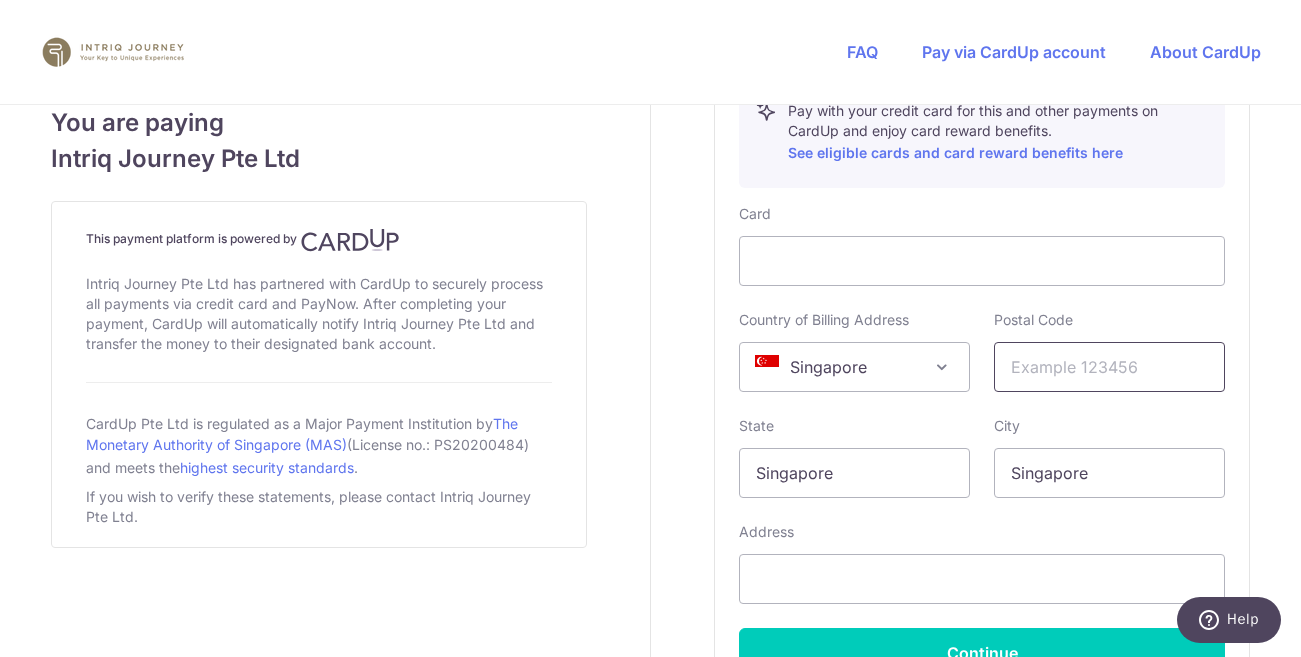 click at bounding box center (1109, 367) 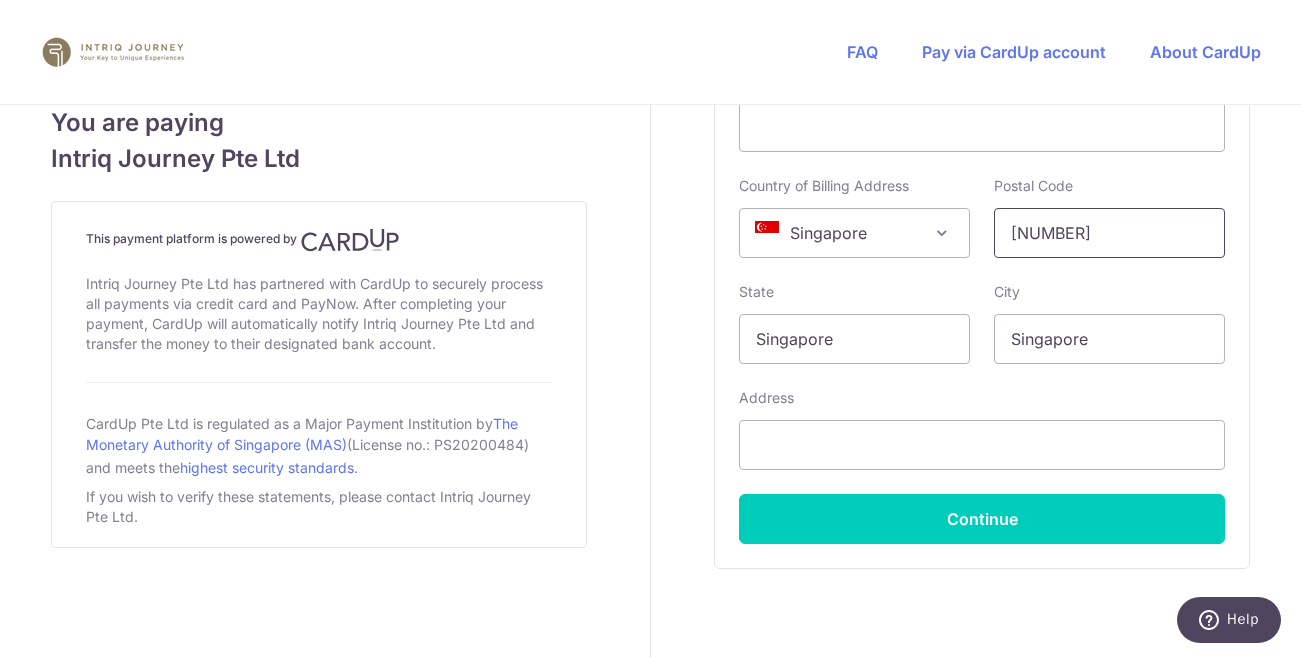 scroll, scrollTop: 1310, scrollLeft: 0, axis: vertical 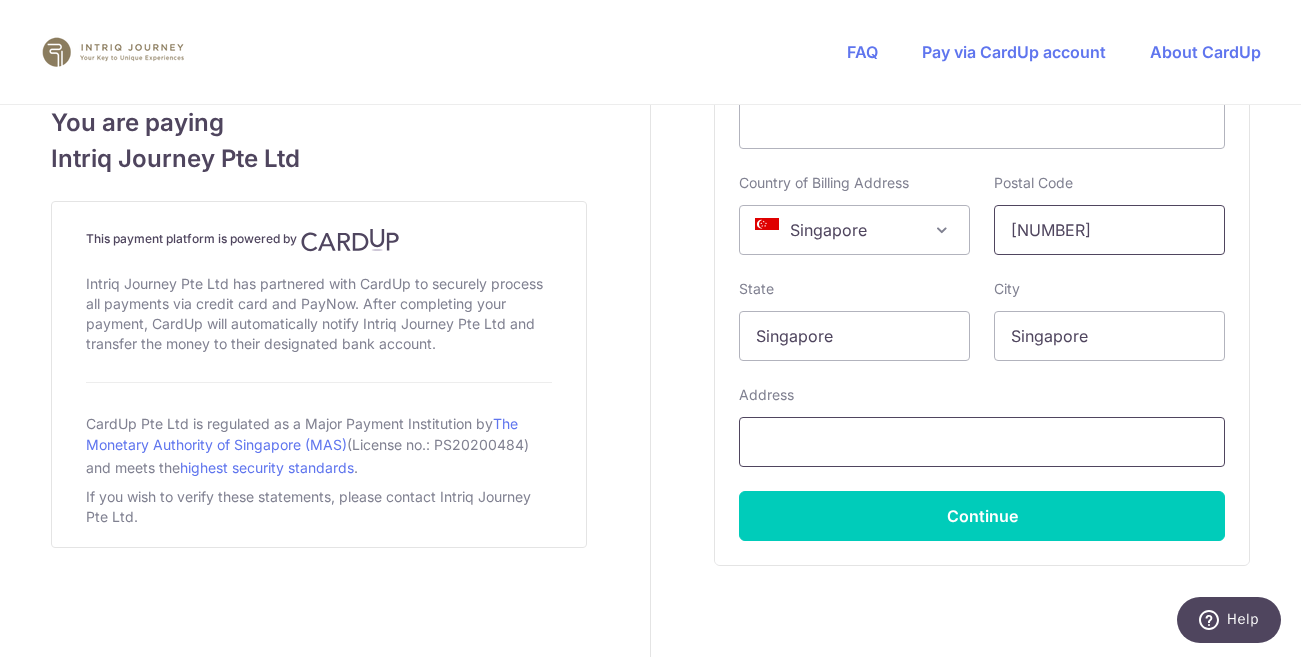 type on "119049" 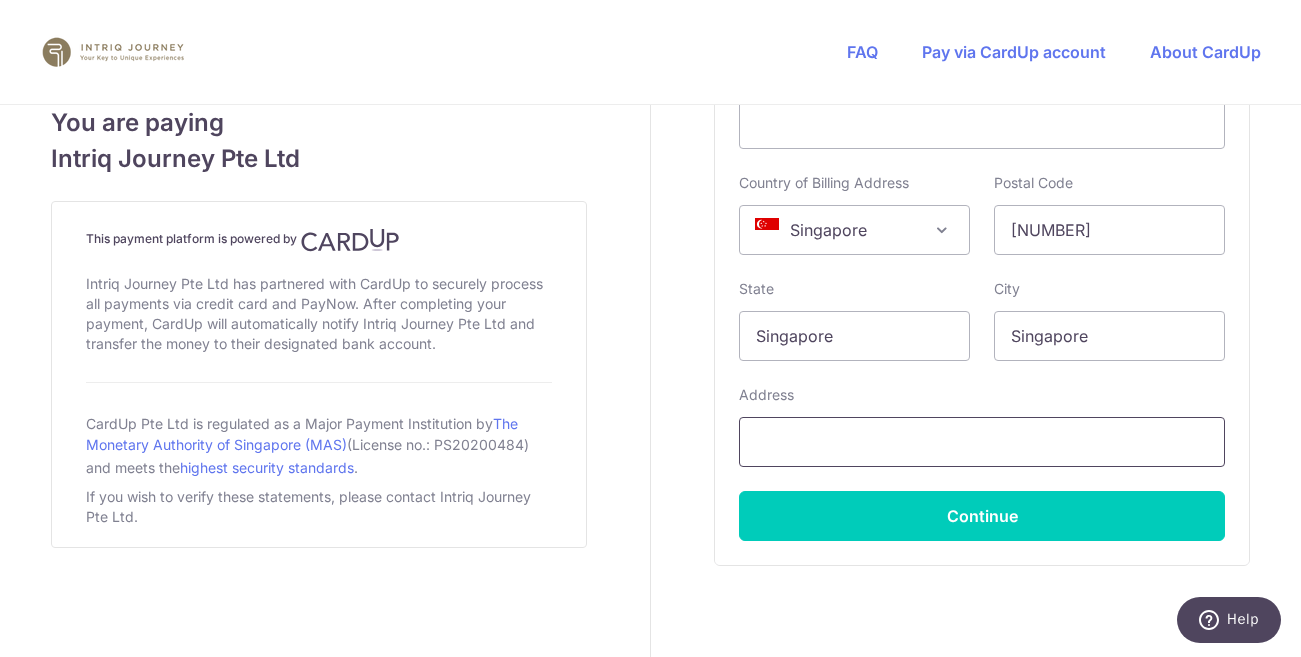 click at bounding box center (982, 442) 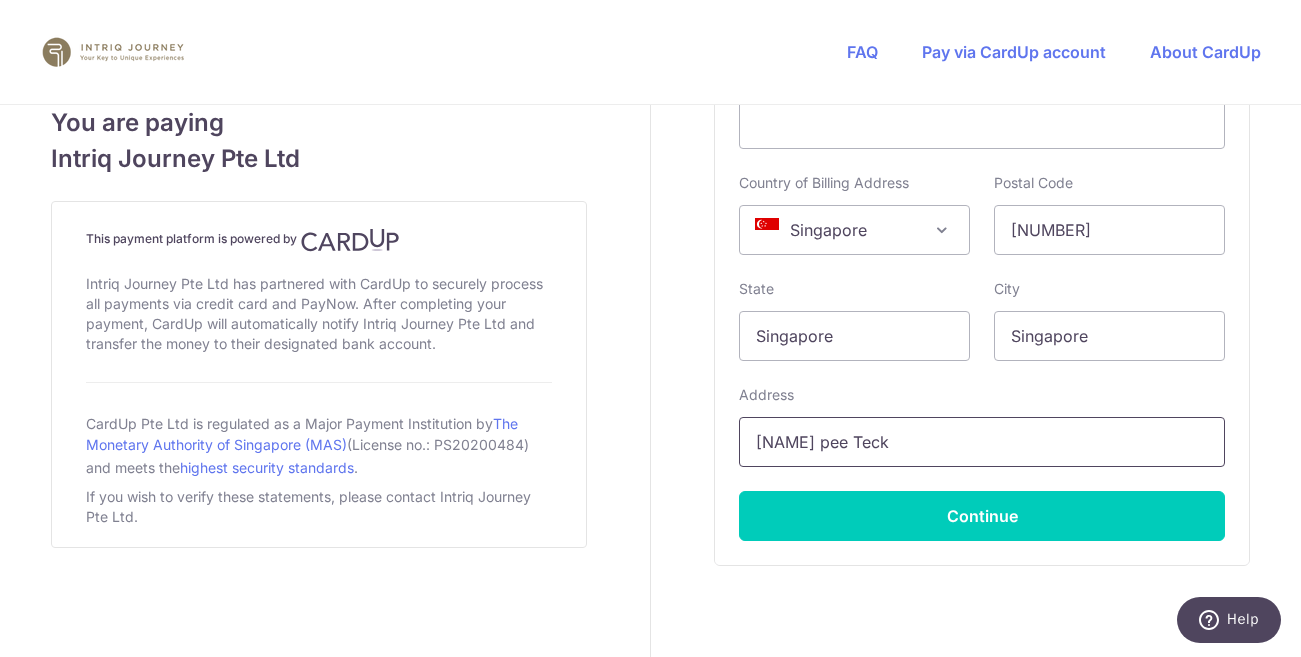 click on "18Neo pee Teck" at bounding box center [982, 442] 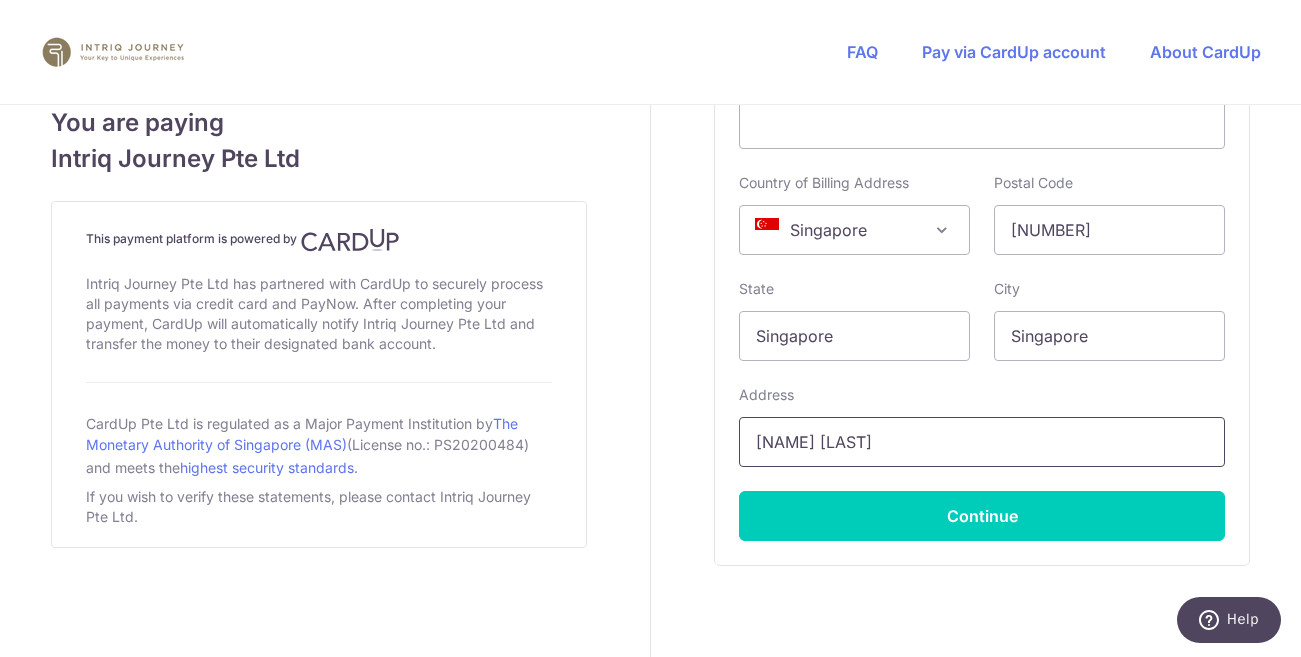click on "18 Neo Pee Teck" at bounding box center (982, 442) 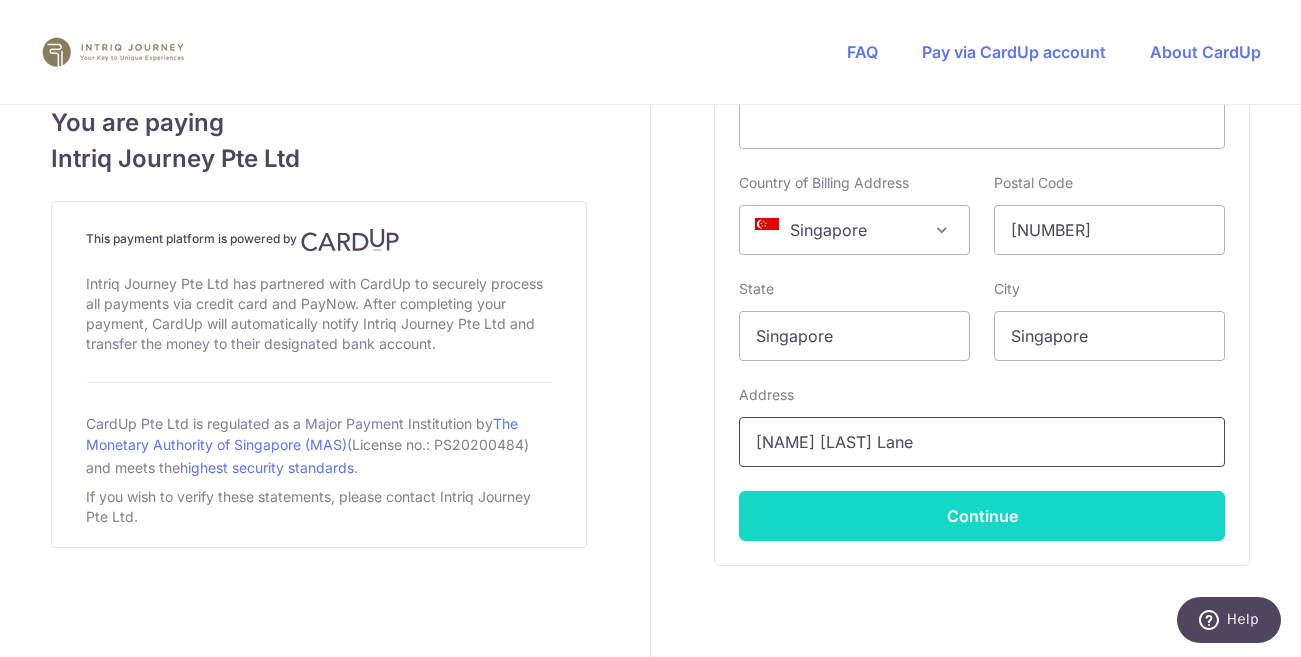 type on "18 Neo Pee Teck Lane" 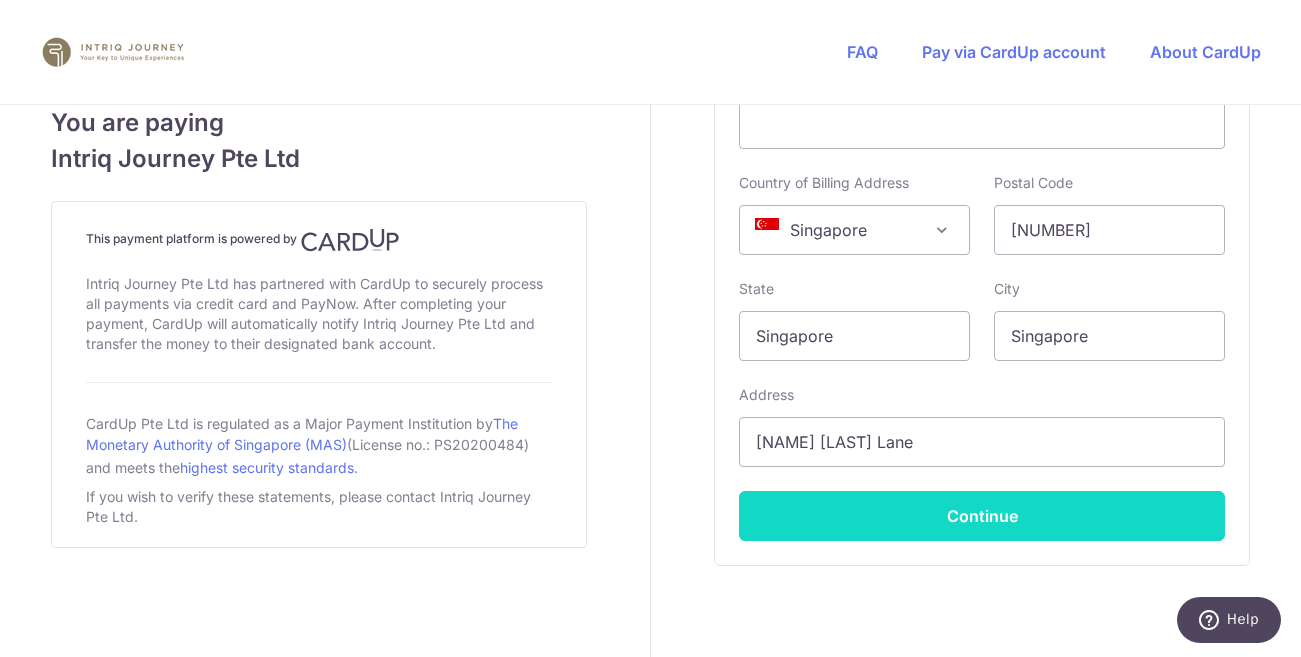 click on "Continue" at bounding box center [982, 516] 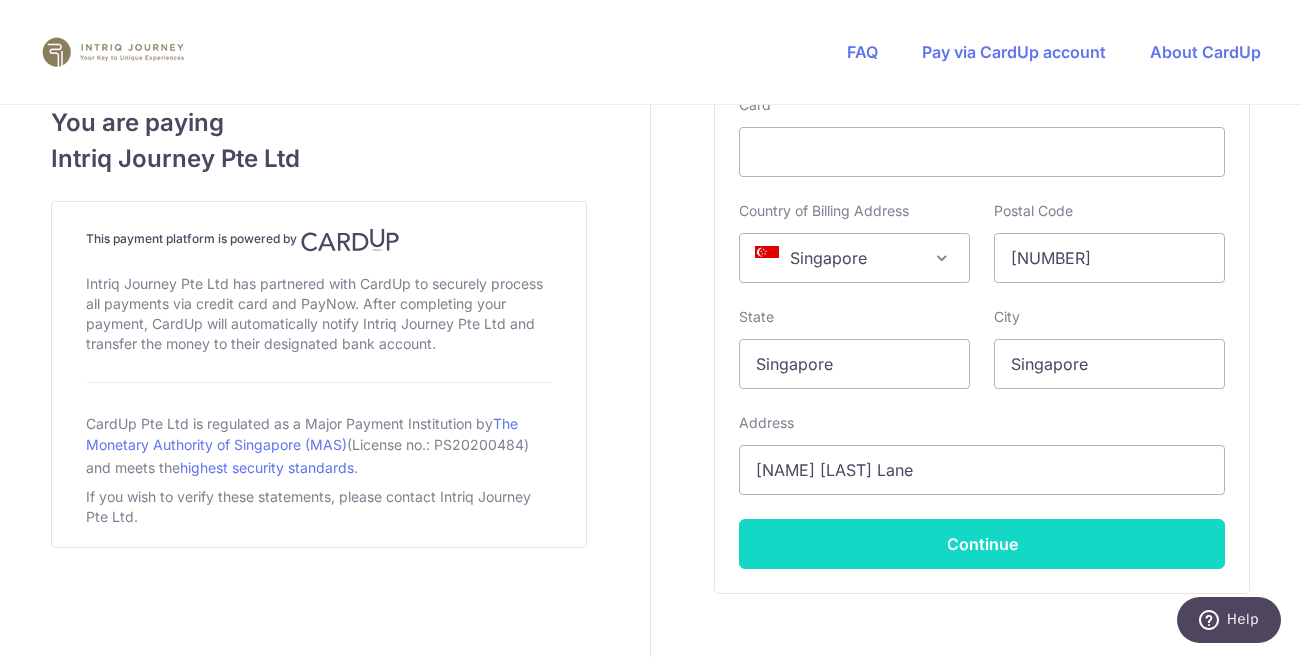 scroll, scrollTop: 526, scrollLeft: 0, axis: vertical 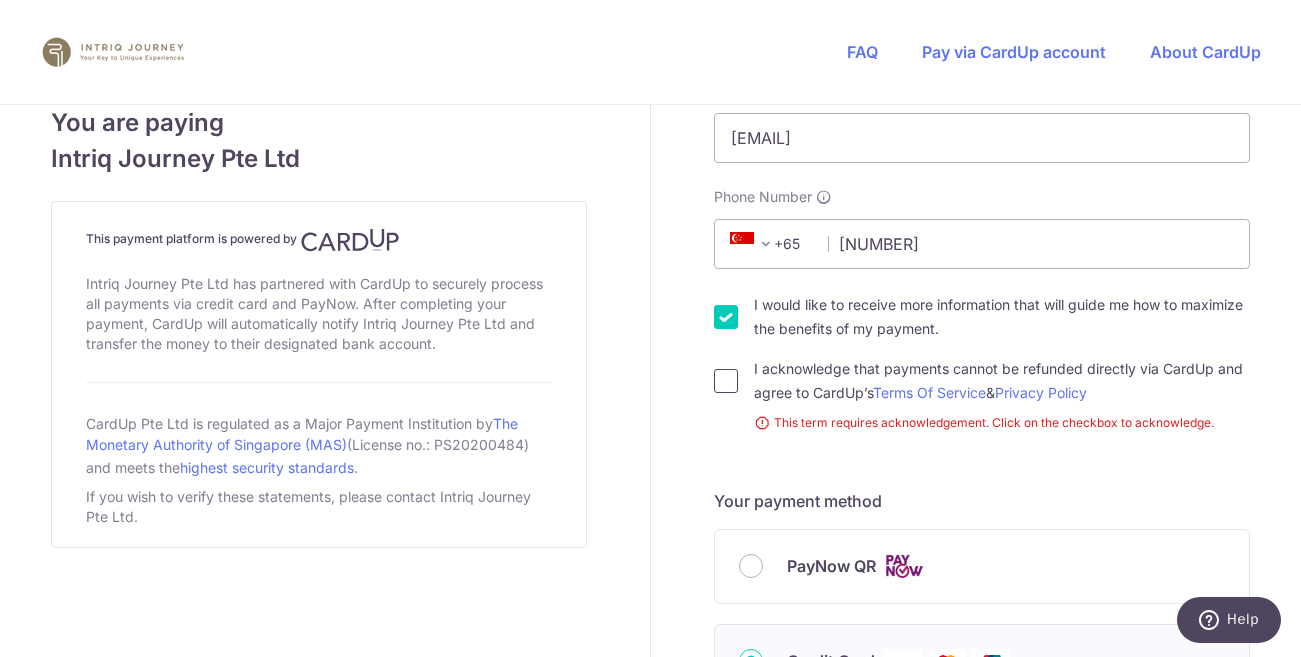click on "I acknowledge that payments cannot be refunded directly via CardUp and agree to CardUp’s
Terms Of Service  &
Privacy Policy" at bounding box center (726, 381) 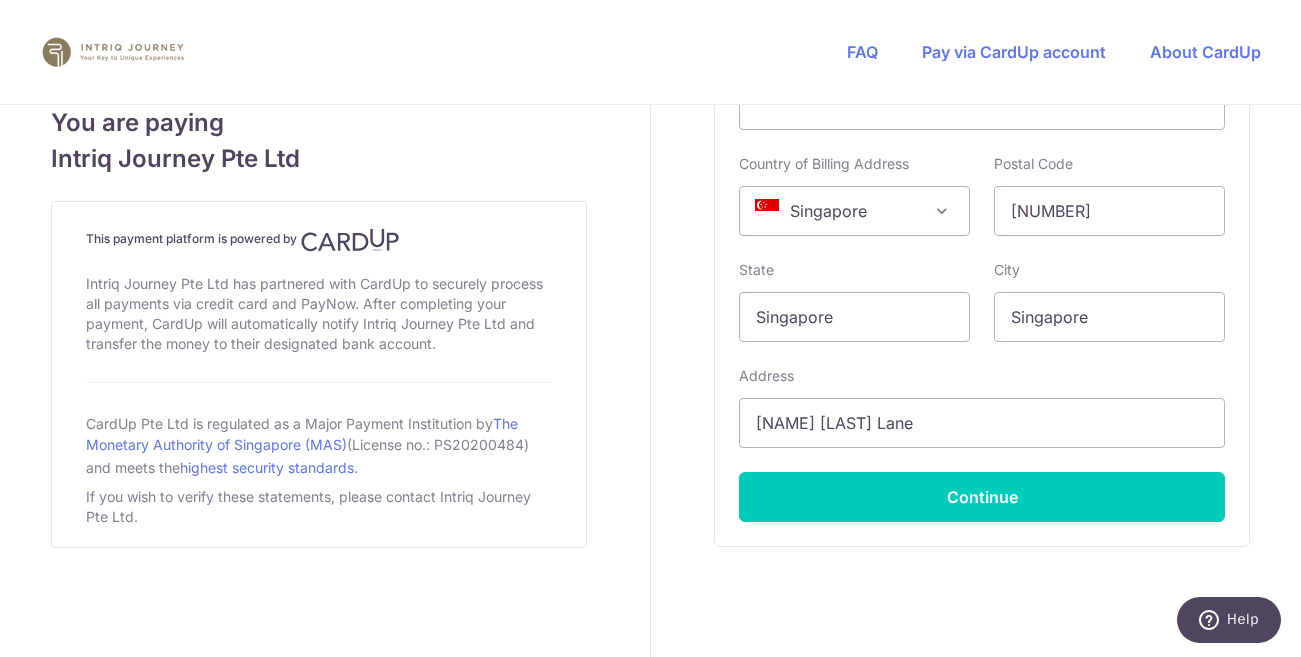 scroll, scrollTop: 1317, scrollLeft: 0, axis: vertical 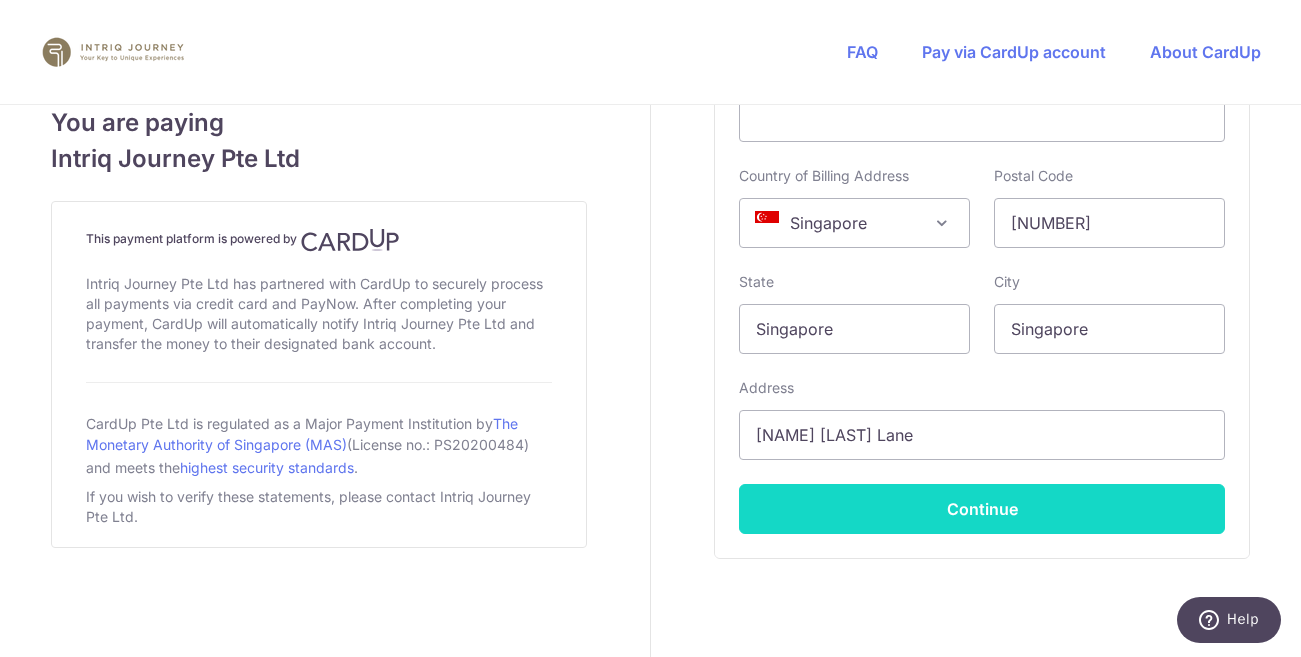 click on "Continue" at bounding box center [982, 509] 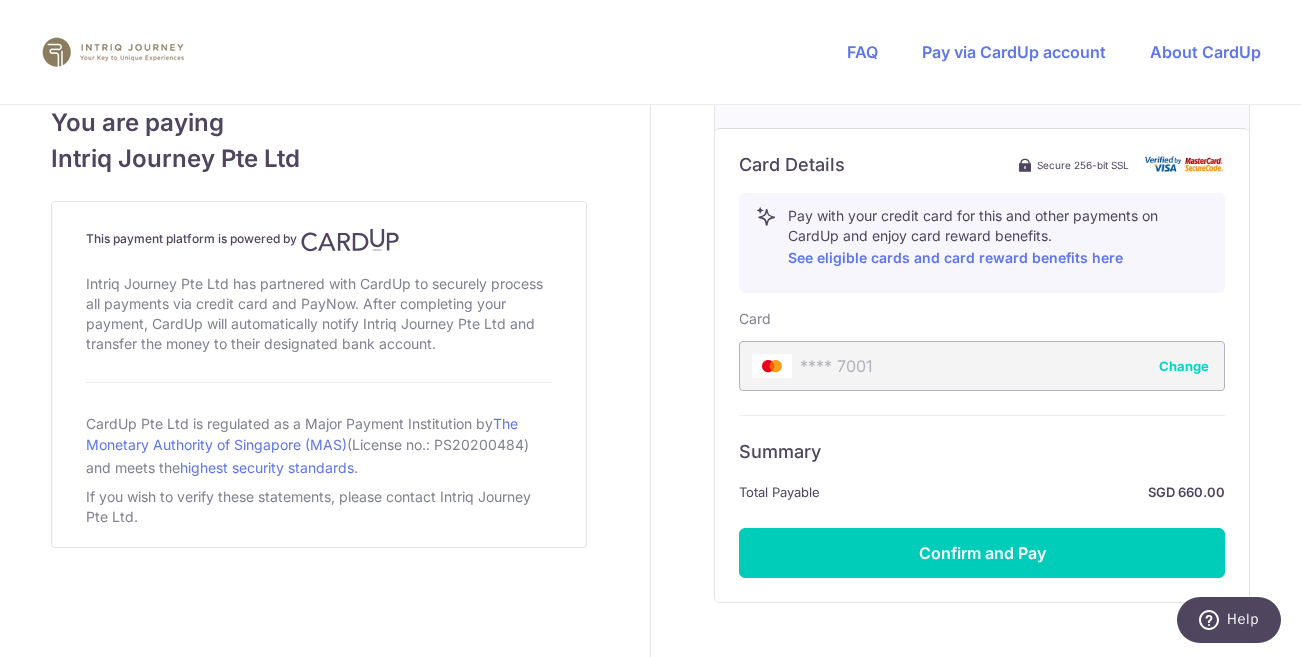 scroll, scrollTop: 1183, scrollLeft: 0, axis: vertical 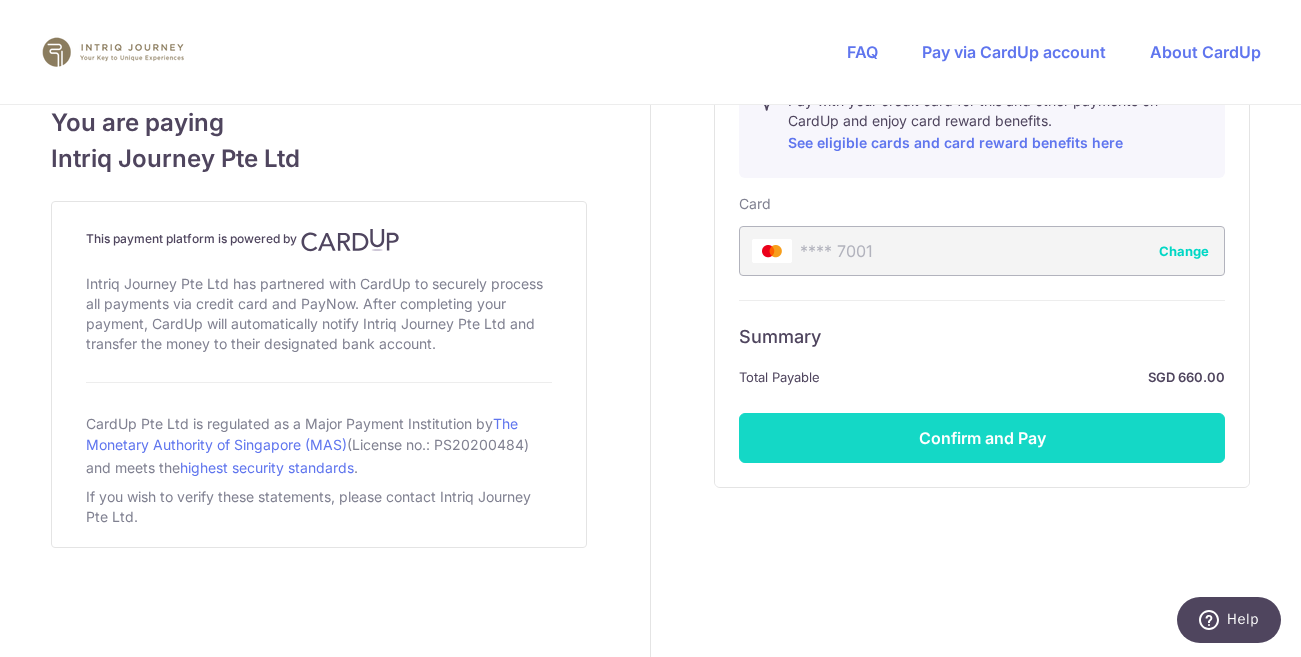 click on "Confirm and Pay" at bounding box center [982, 438] 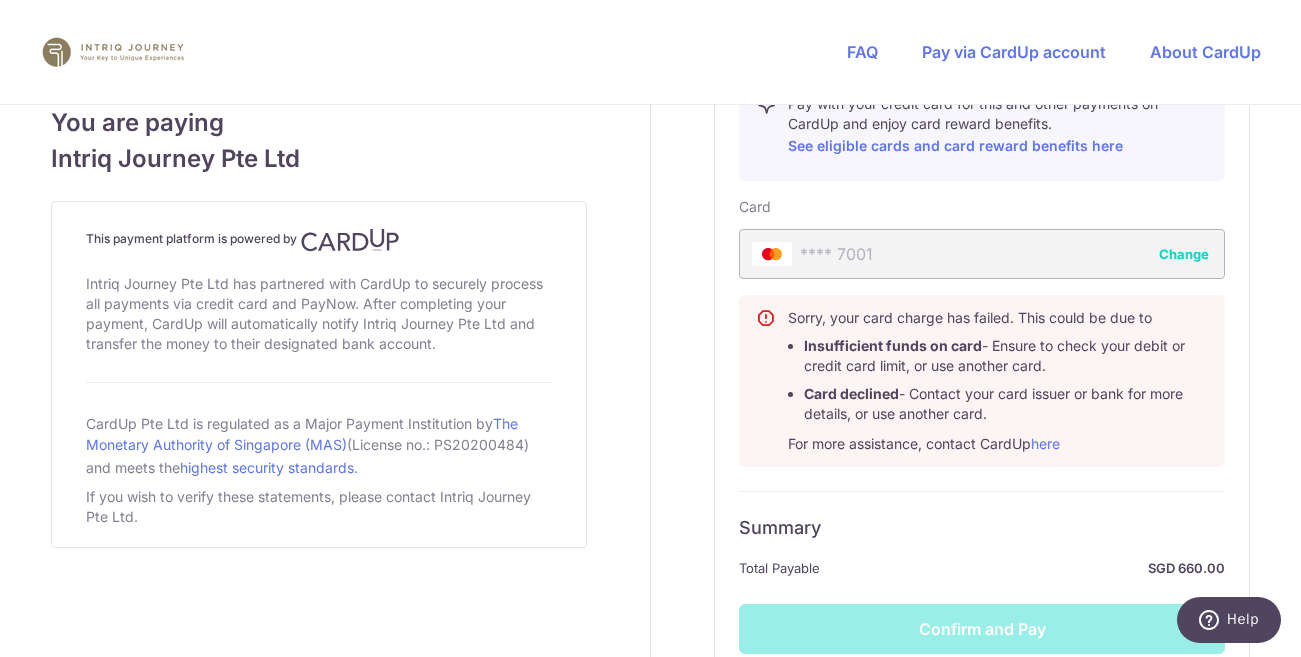 scroll, scrollTop: 1182, scrollLeft: 0, axis: vertical 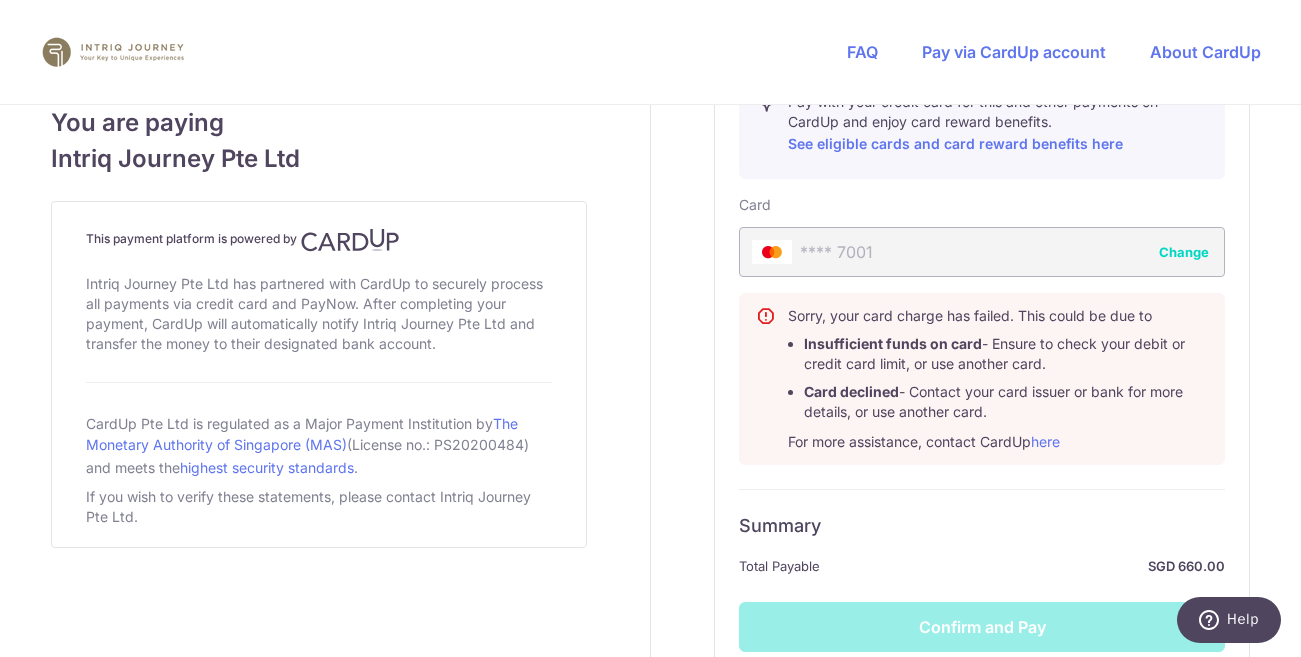 click on "Change" at bounding box center [1184, 252] 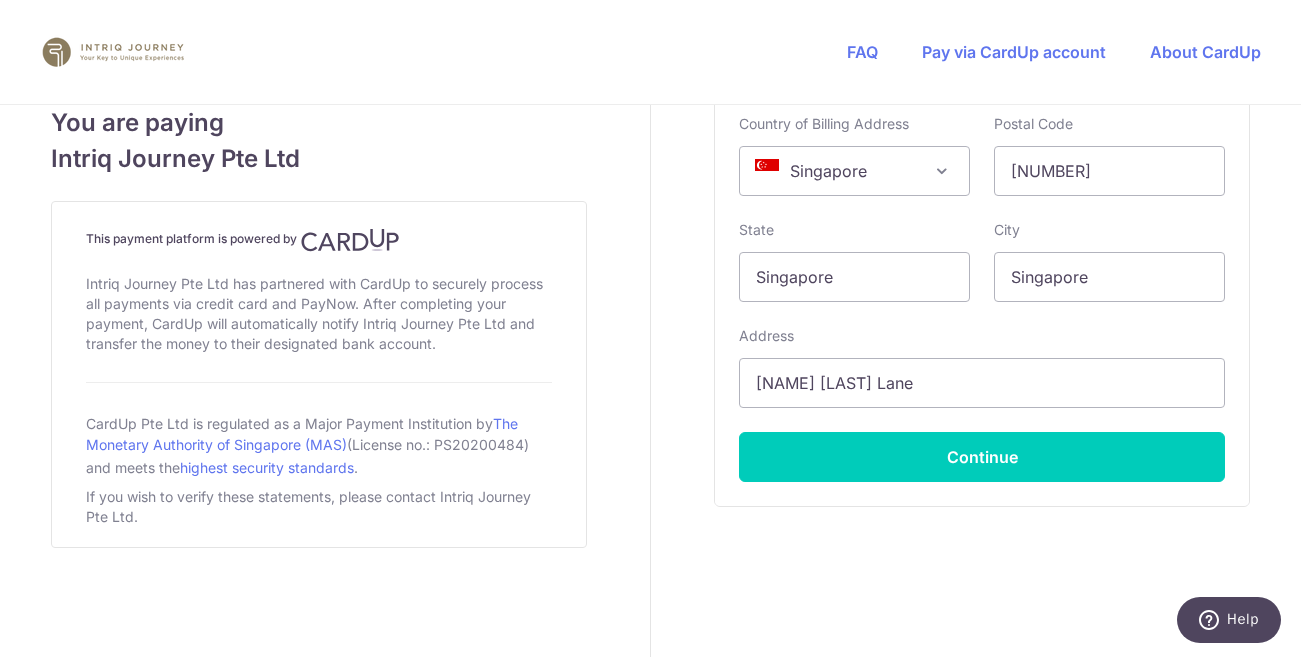 scroll, scrollTop: 1388, scrollLeft: 0, axis: vertical 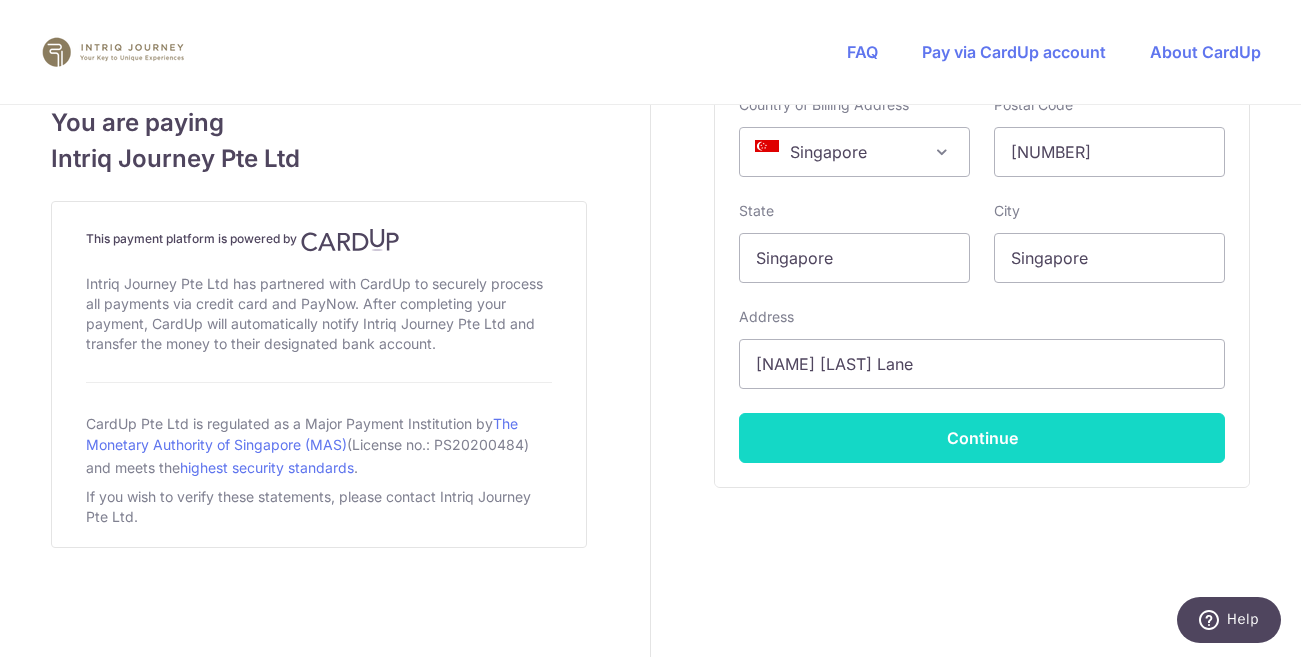 click on "Continue" at bounding box center [982, 438] 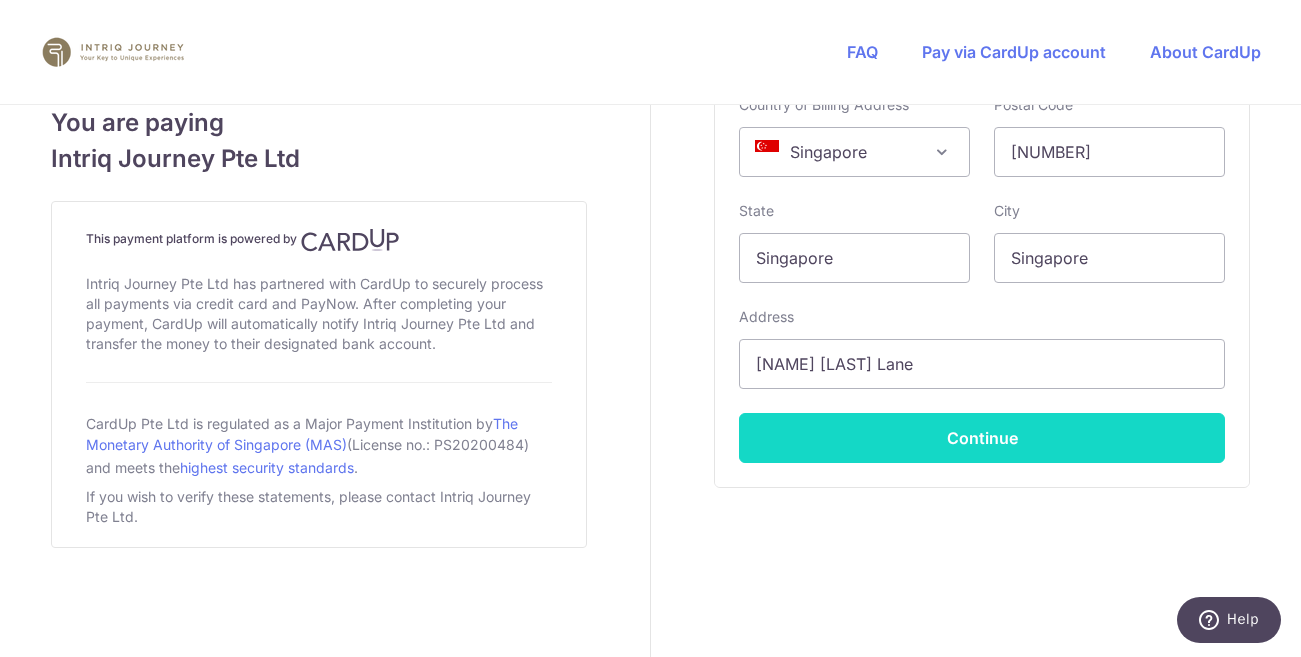 type on "**** 0442" 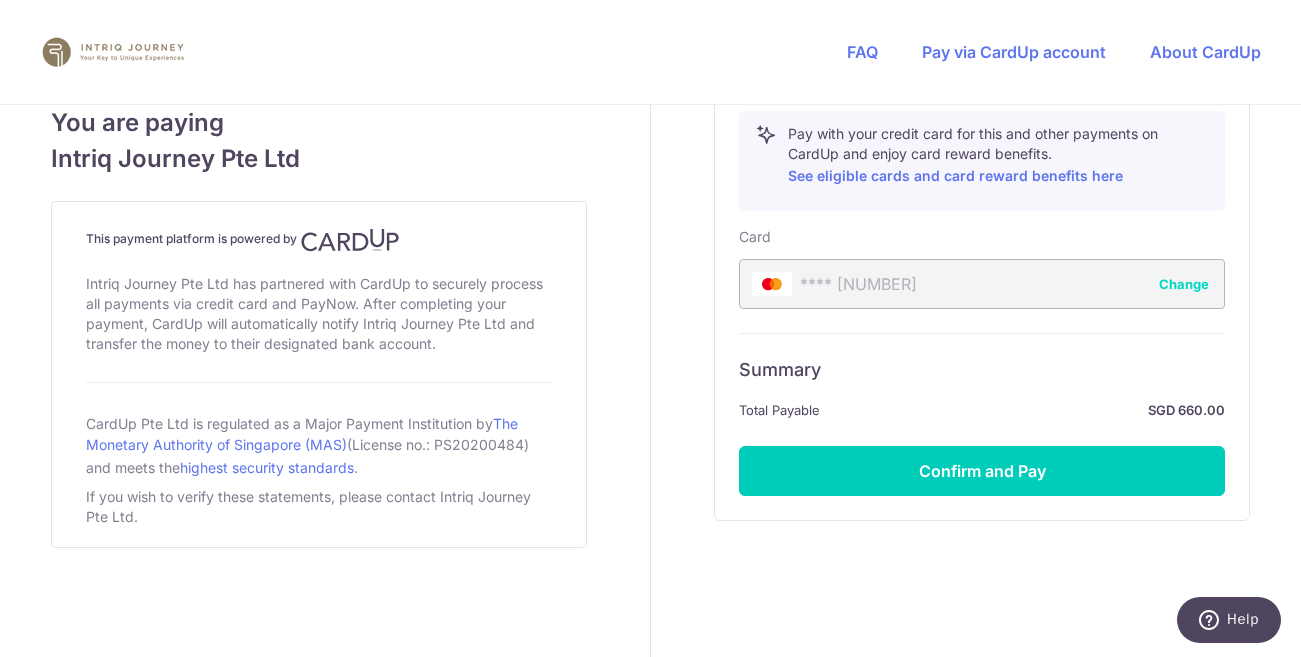 scroll, scrollTop: 1183, scrollLeft: 0, axis: vertical 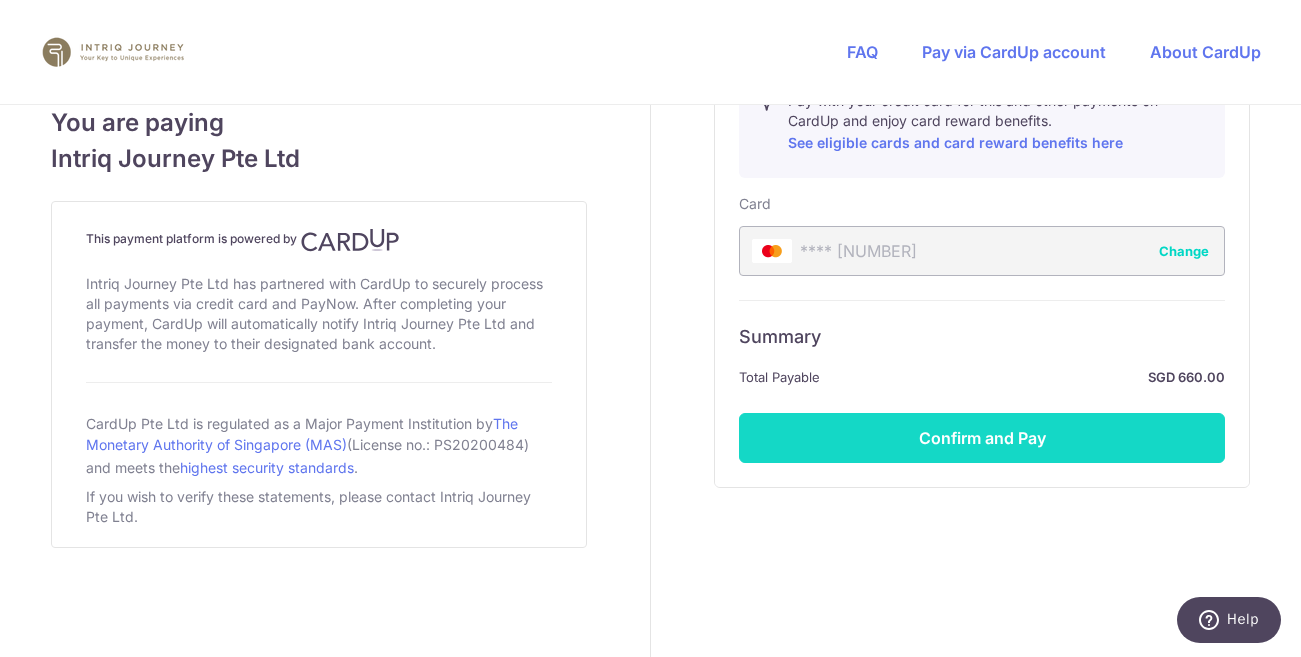 click on "Confirm and Pay" at bounding box center (982, 438) 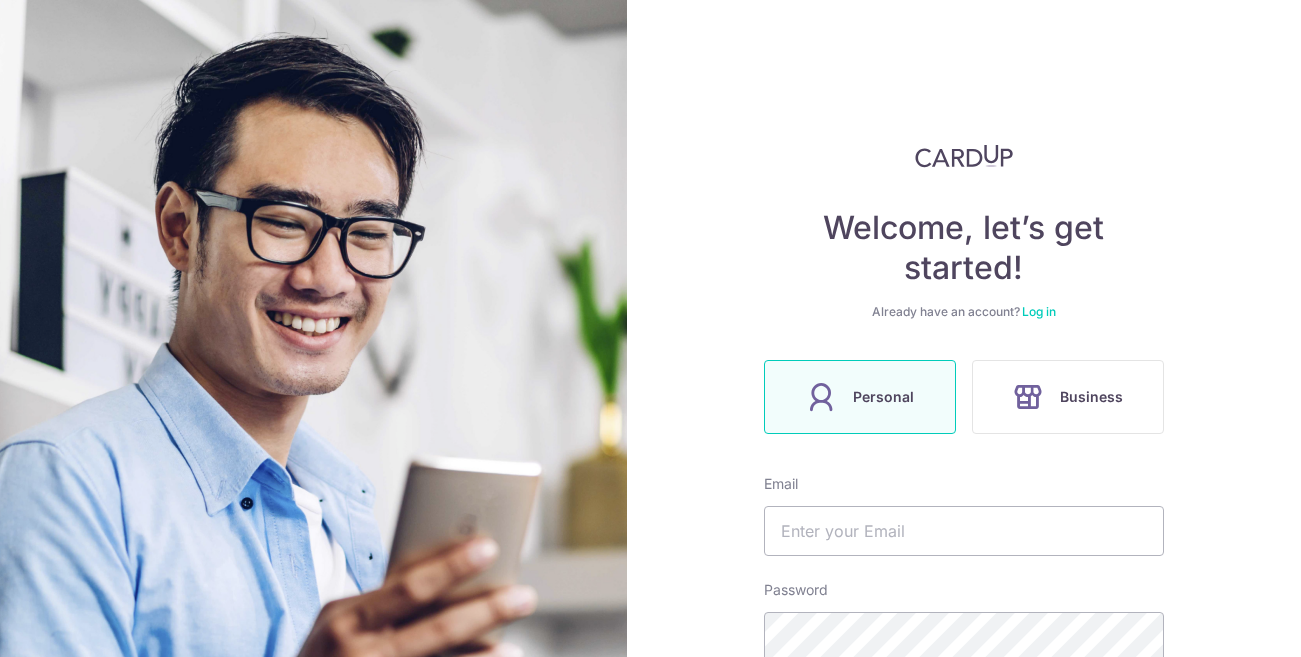 scroll, scrollTop: 0, scrollLeft: 0, axis: both 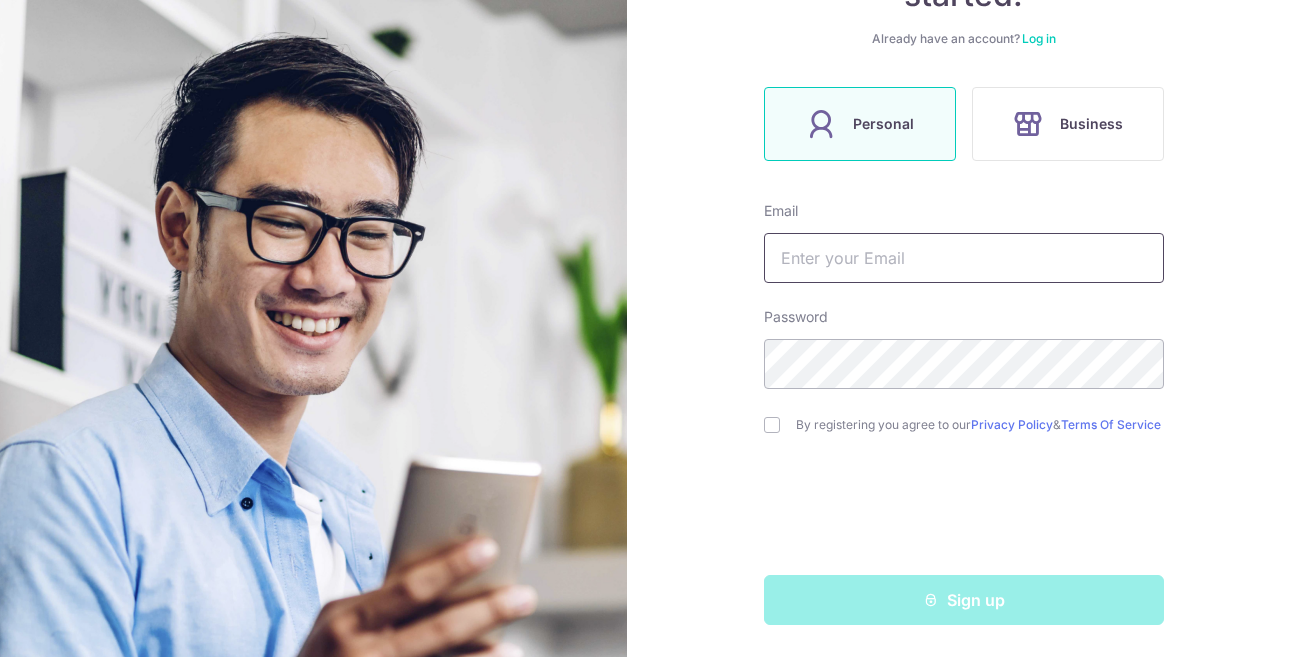 click at bounding box center (964, 258) 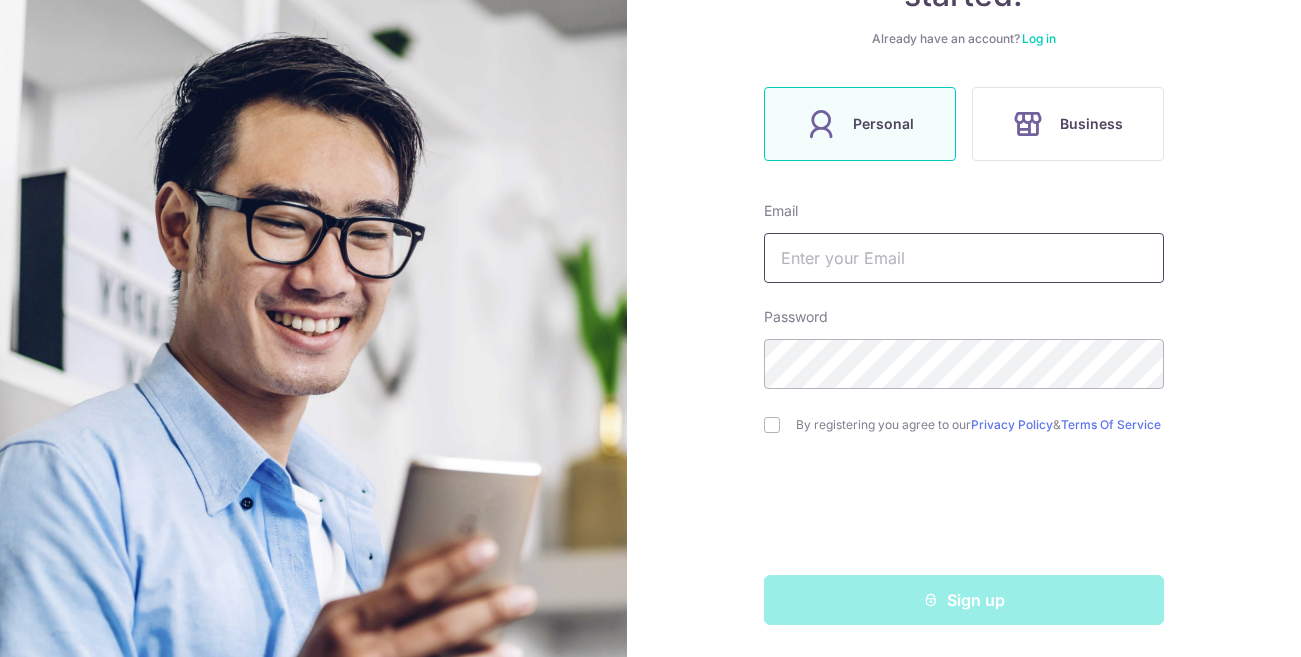 type on "[EMAIL]" 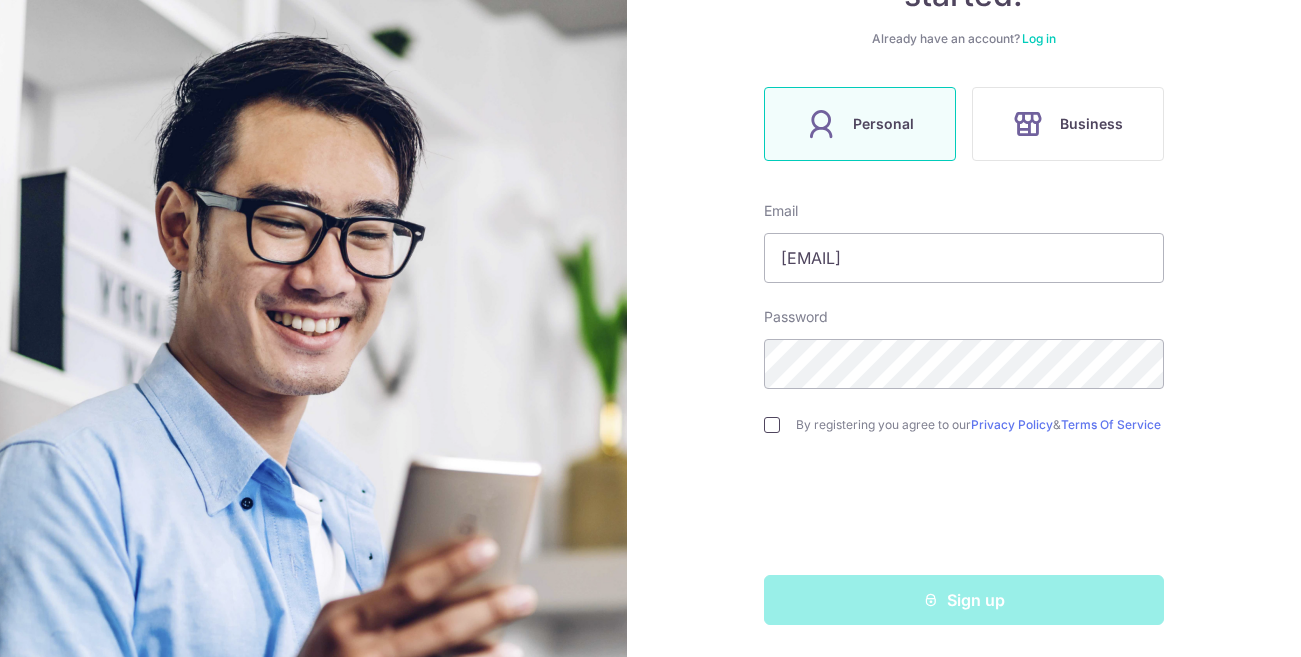 click at bounding box center [772, 425] 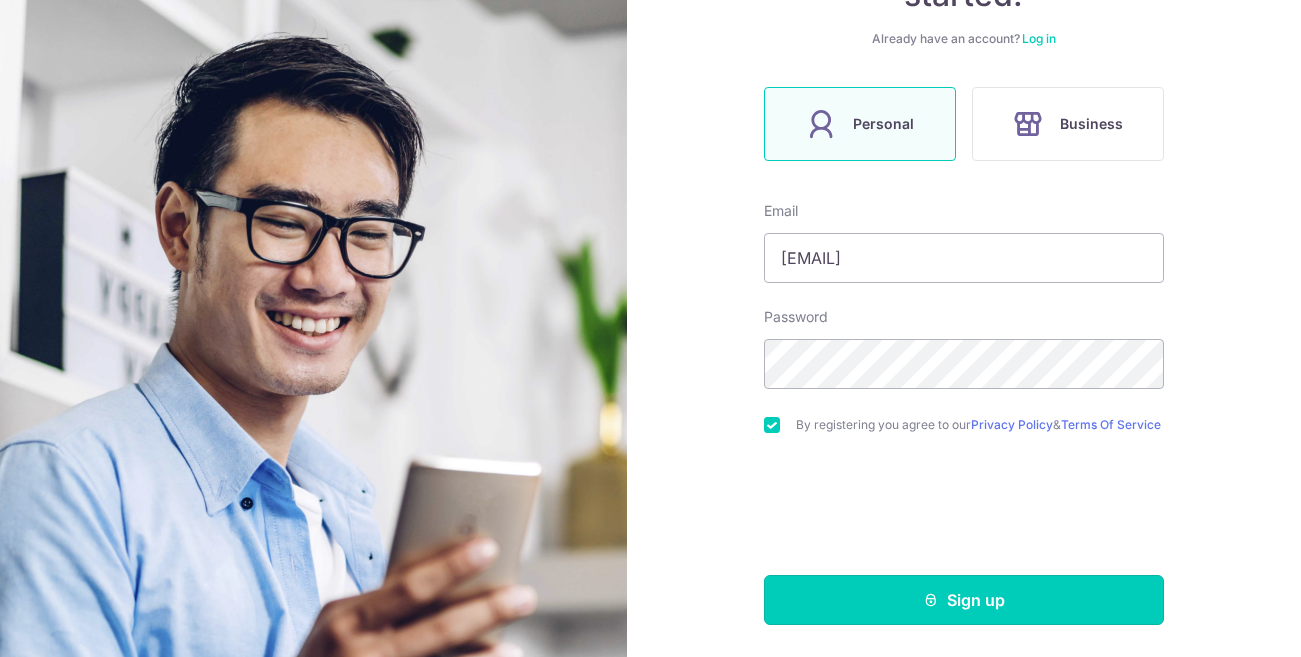 click on "Sign up" at bounding box center [964, 600] 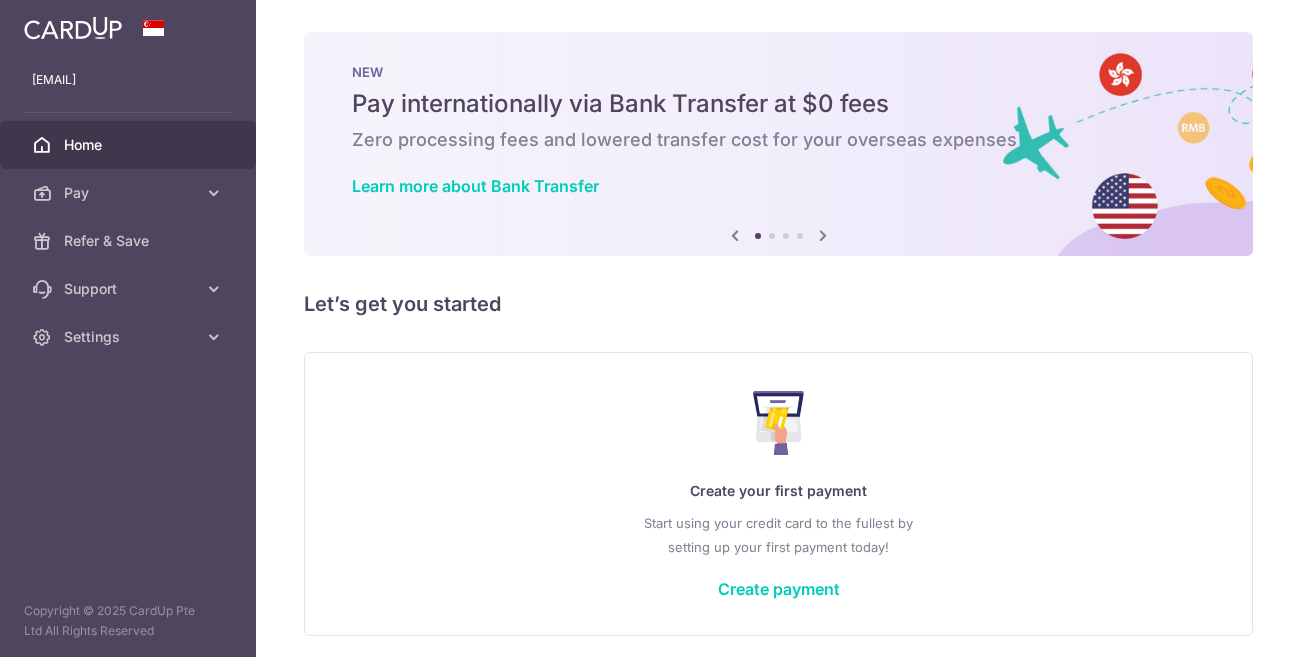 scroll, scrollTop: 0, scrollLeft: 0, axis: both 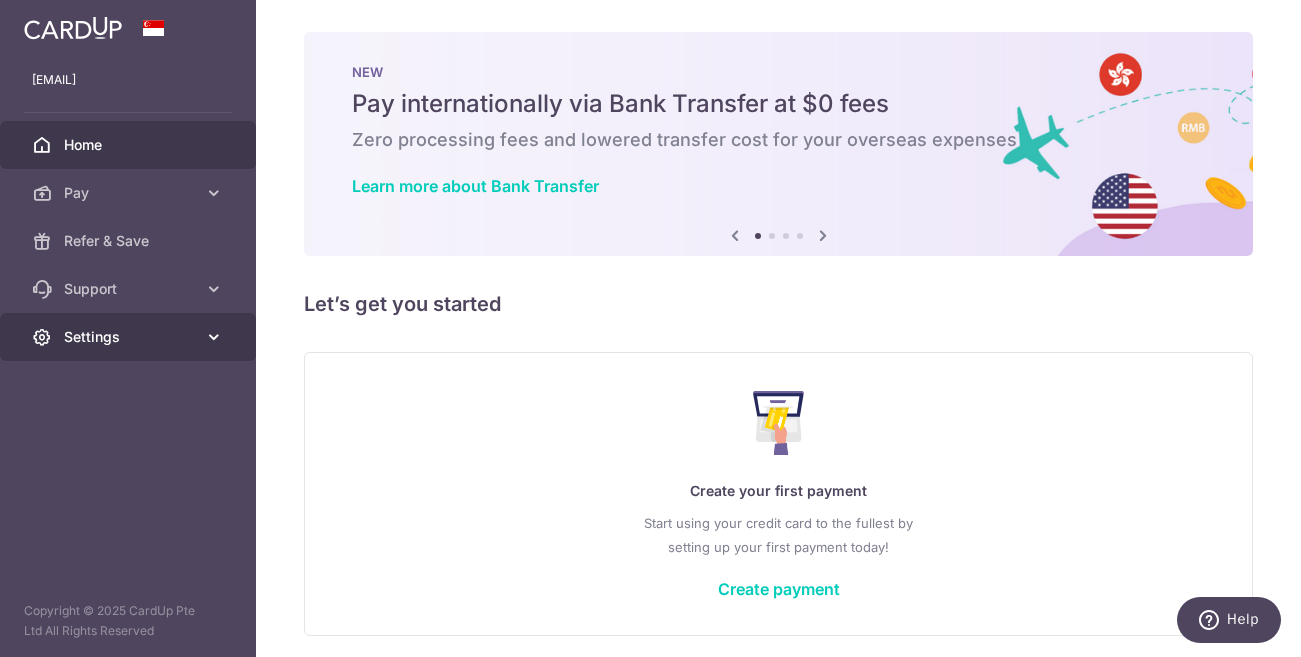 click at bounding box center (214, 337) 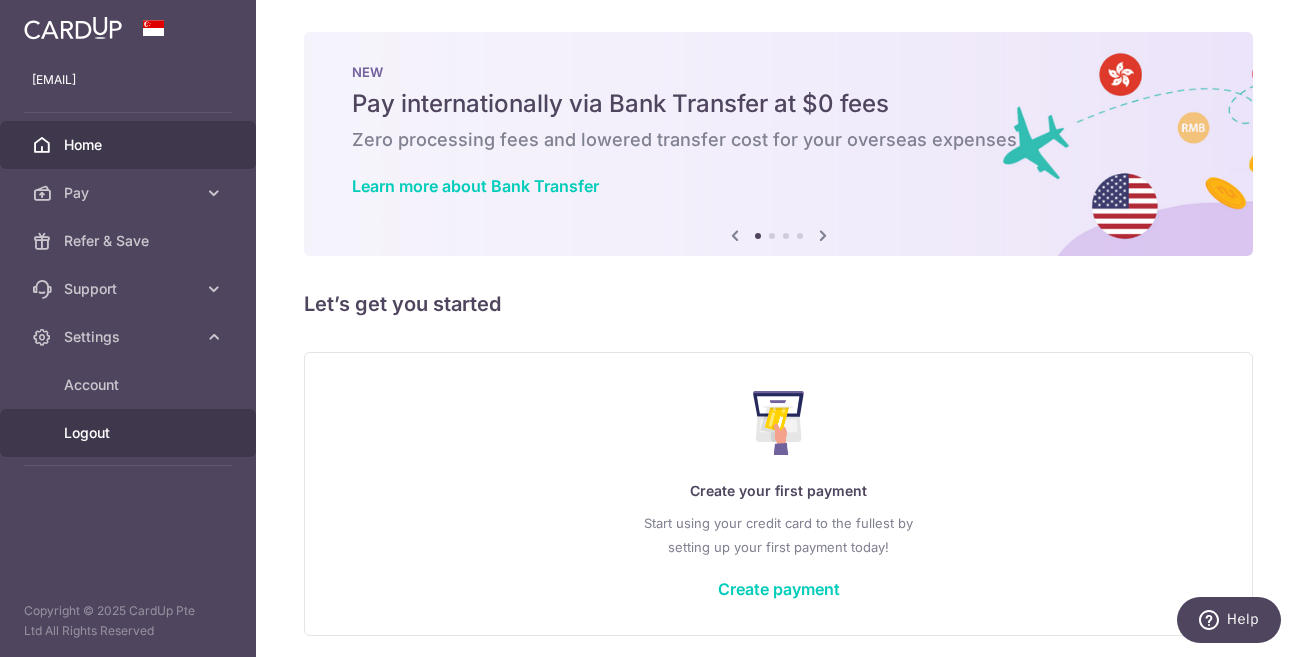 click on "Logout" at bounding box center (130, 433) 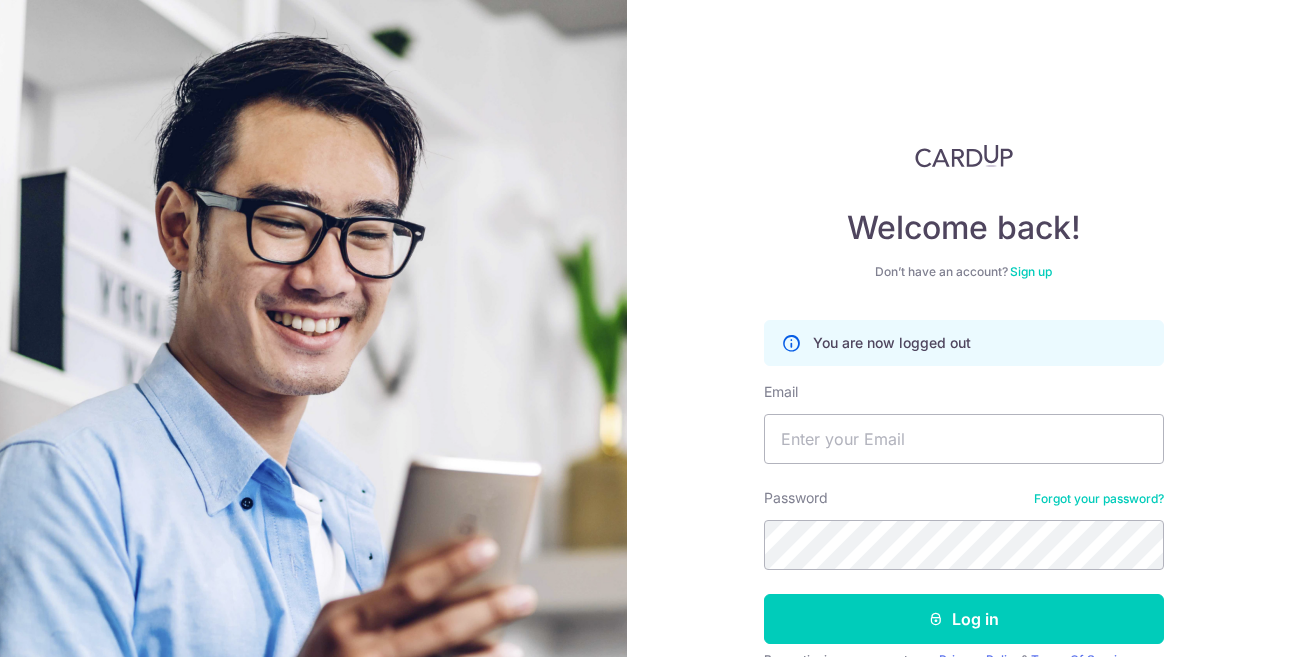 scroll, scrollTop: 0, scrollLeft: 0, axis: both 